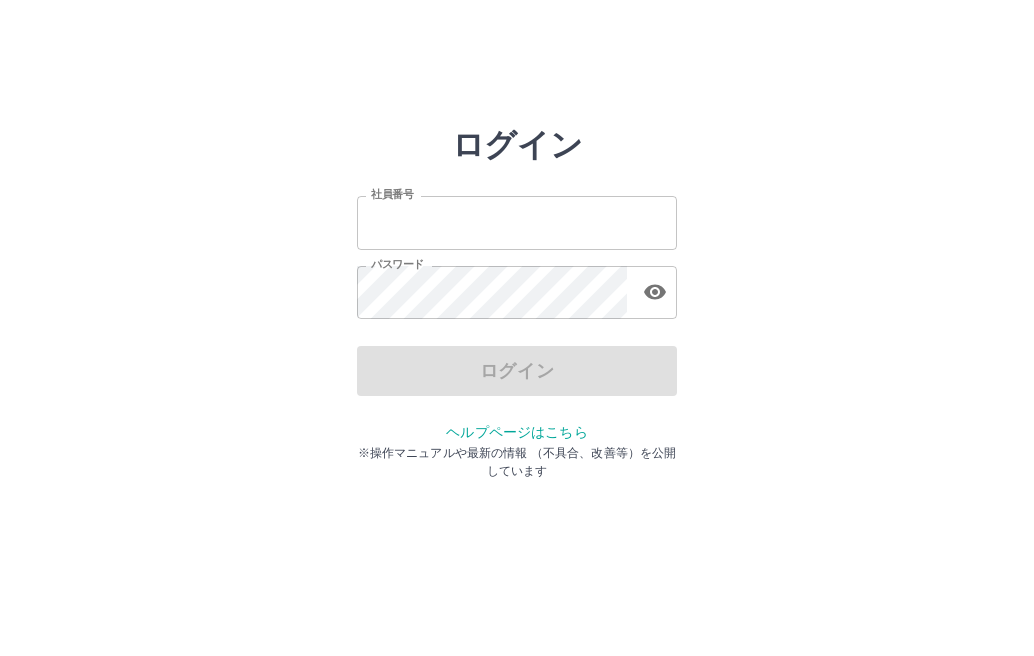 scroll, scrollTop: 0, scrollLeft: 0, axis: both 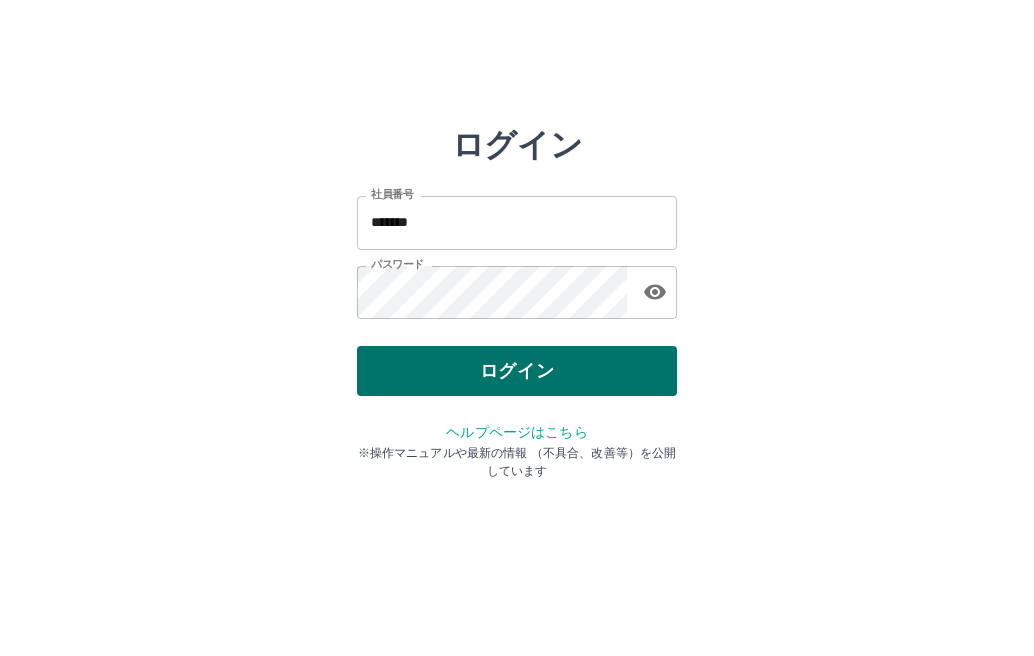 click on "ログイン" at bounding box center [517, 371] 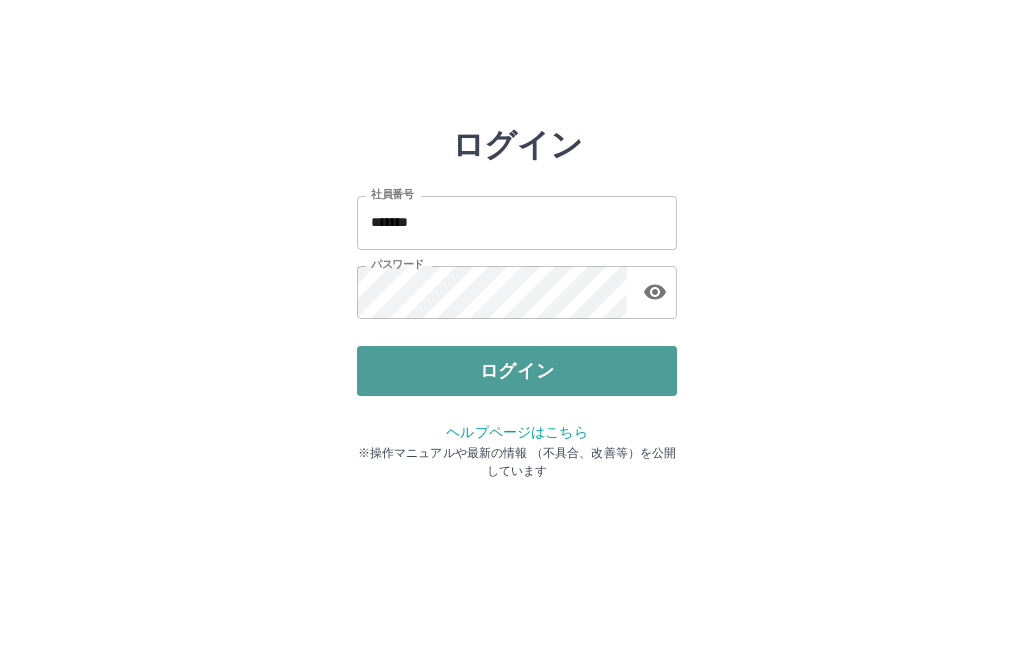 click on "ログイン" at bounding box center [517, 371] 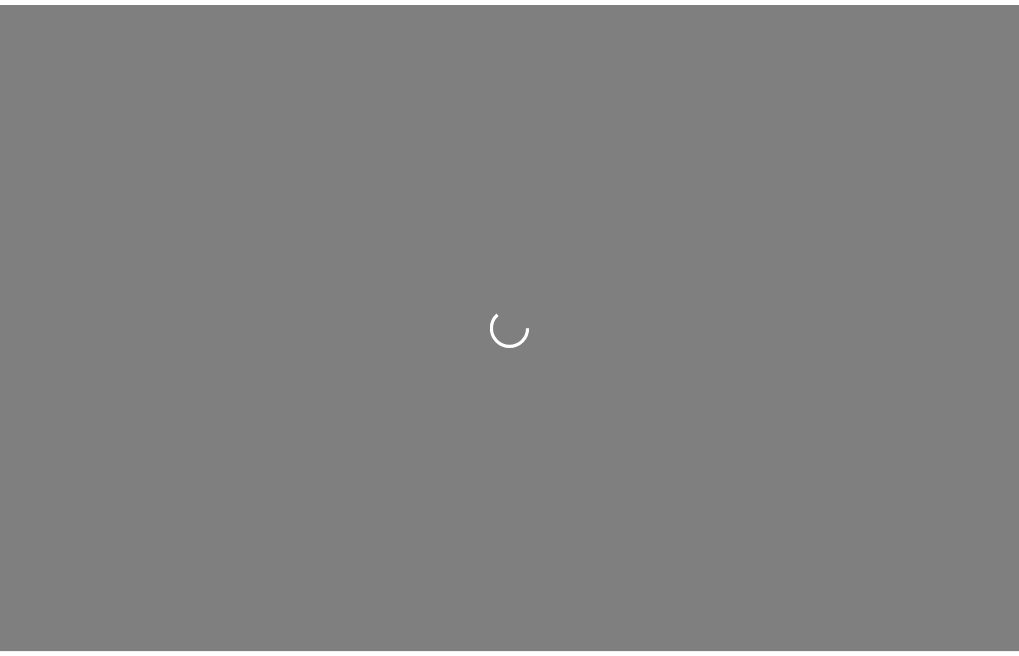 scroll, scrollTop: 0, scrollLeft: 0, axis: both 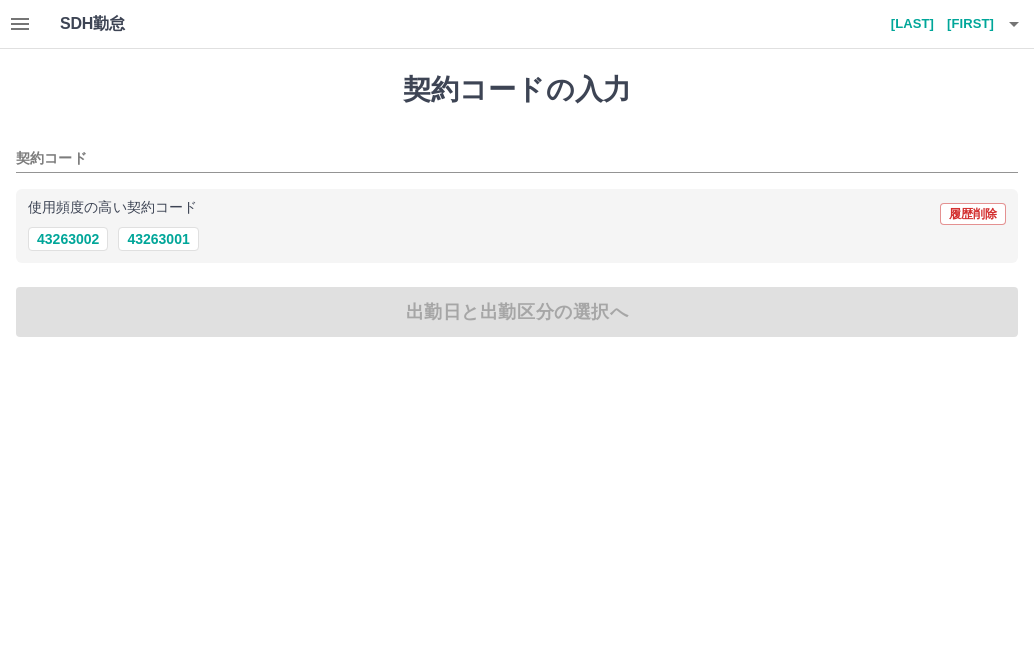 click 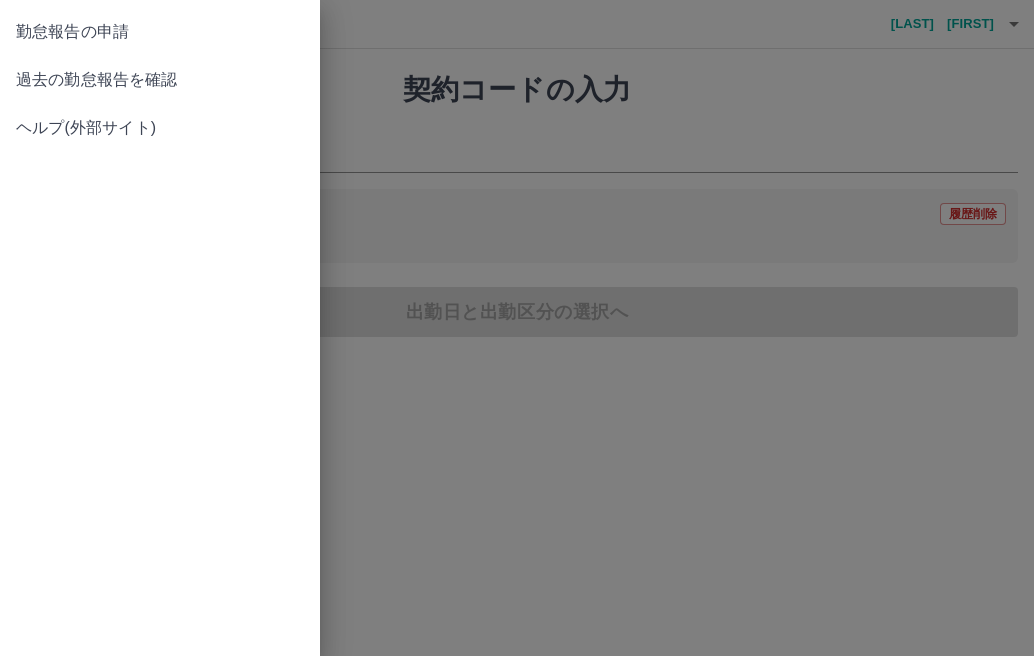 click on "過去の勤怠報告を確認" at bounding box center [160, 80] 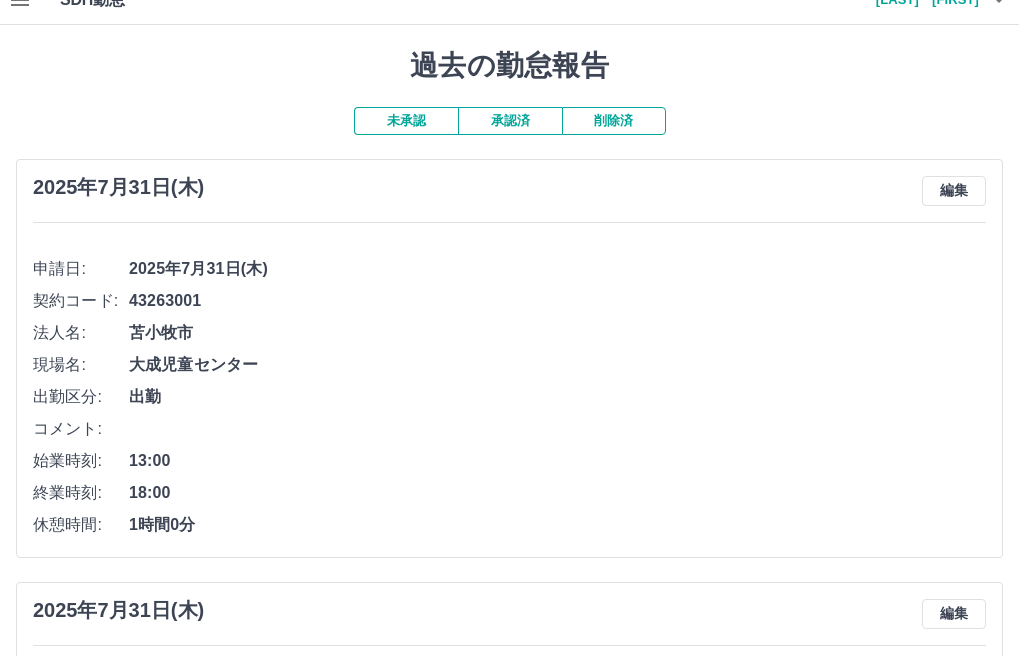 scroll, scrollTop: 0, scrollLeft: 0, axis: both 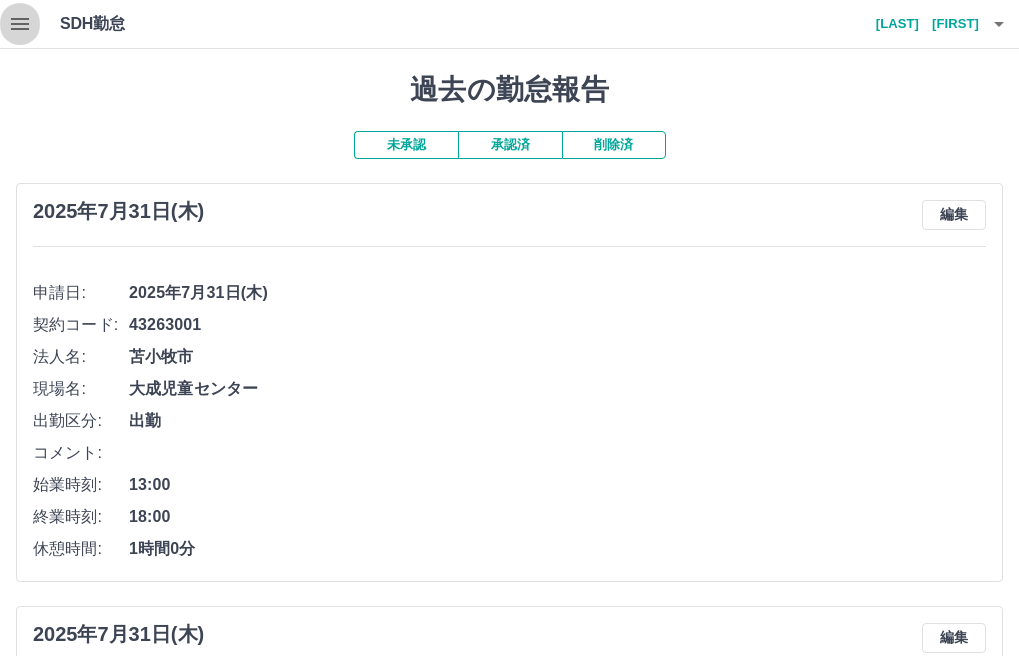 click 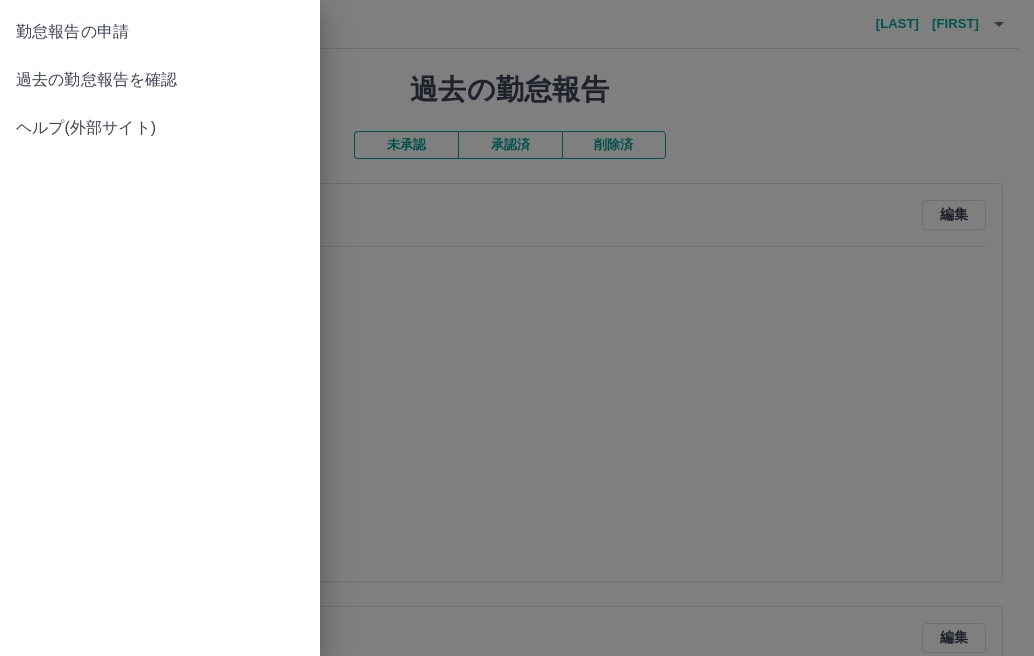 click at bounding box center [517, 328] 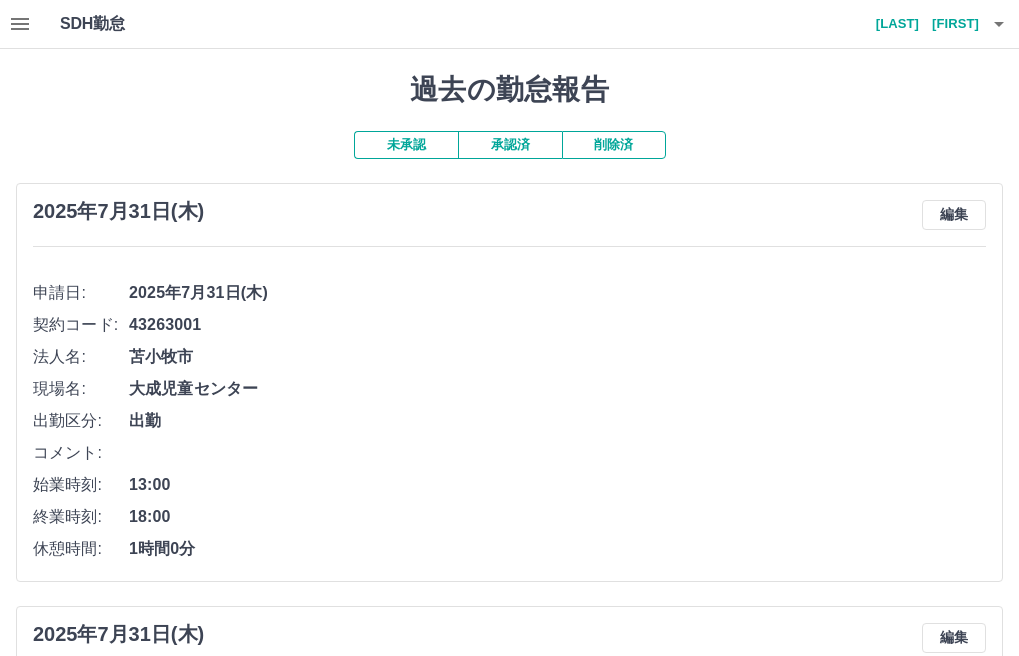 click 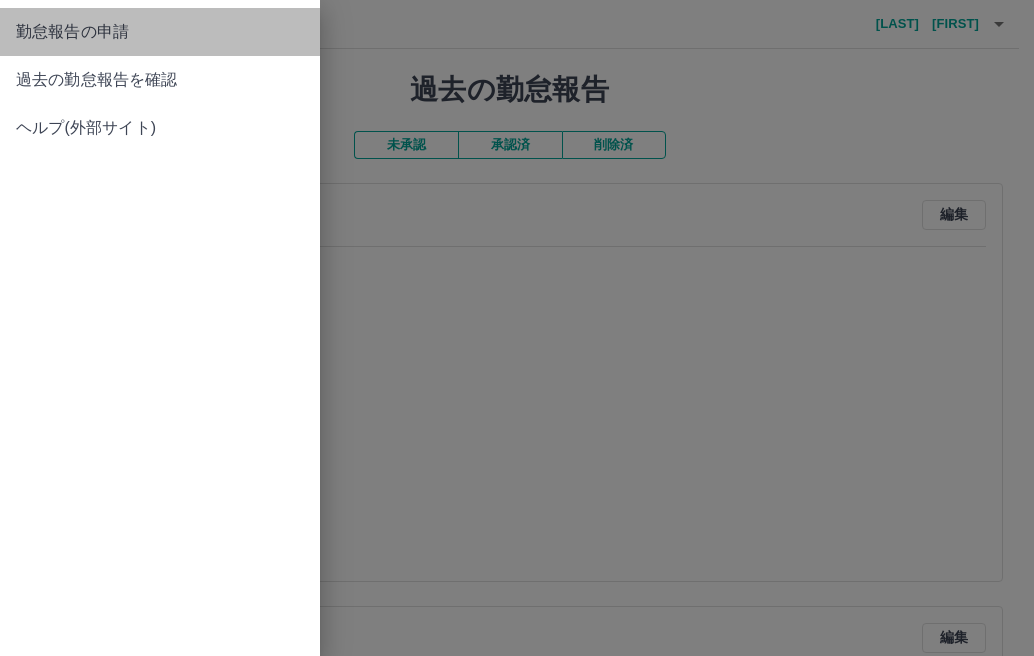 click on "勤怠報告の申請" at bounding box center (160, 32) 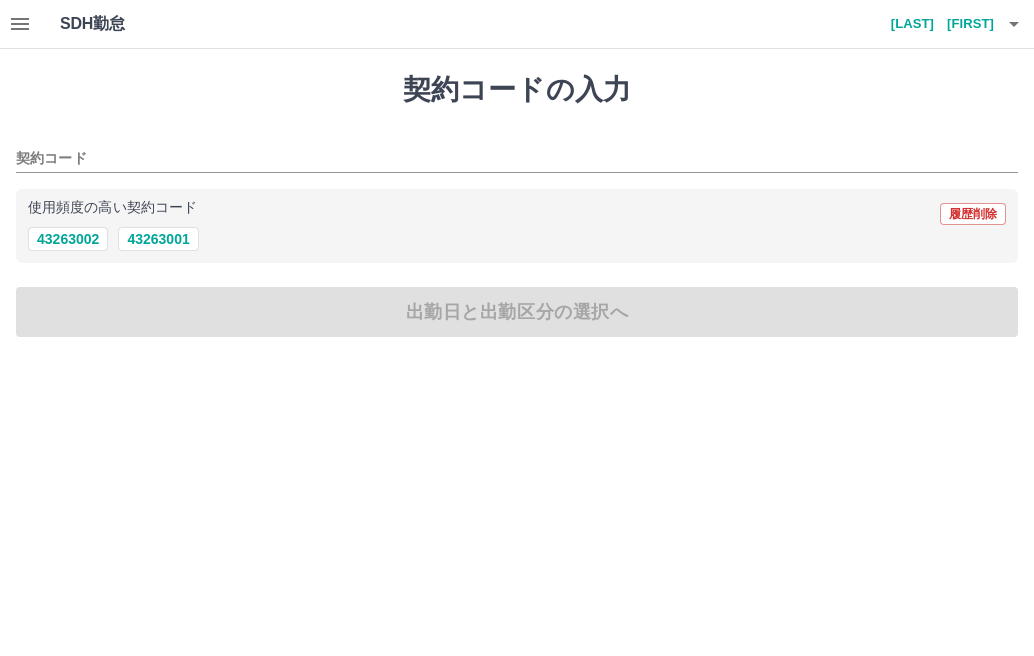 click 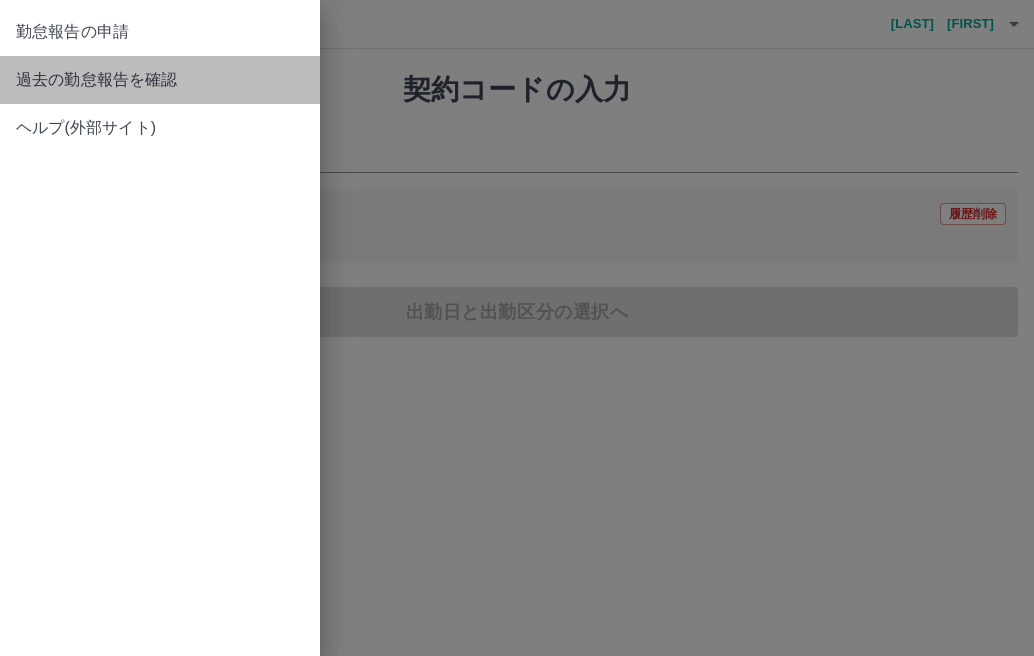 click on "過去の勤怠報告を確認" at bounding box center (160, 80) 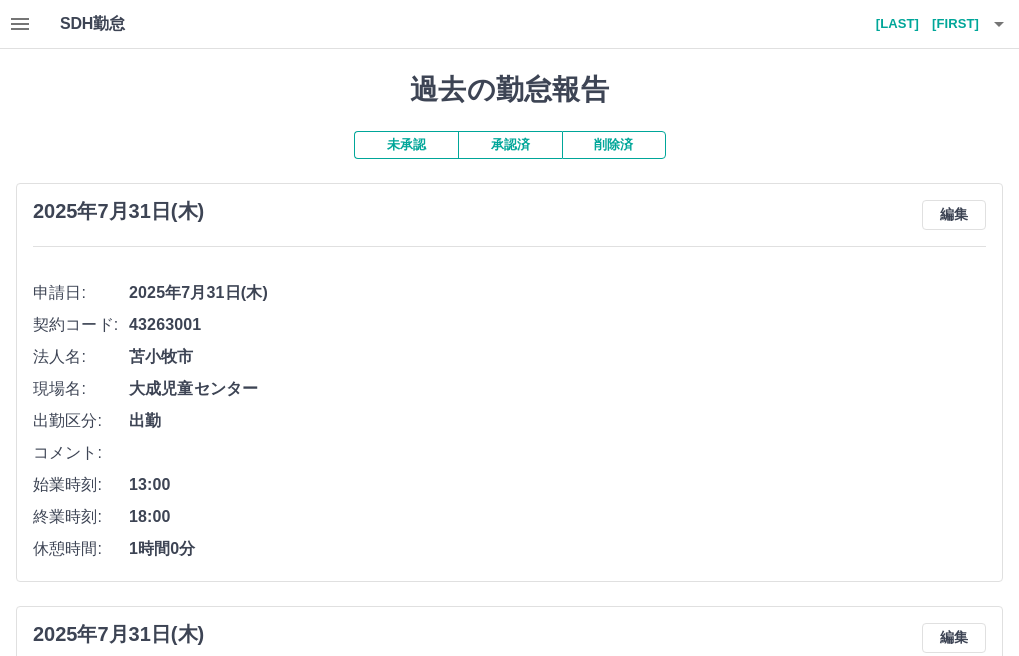 click 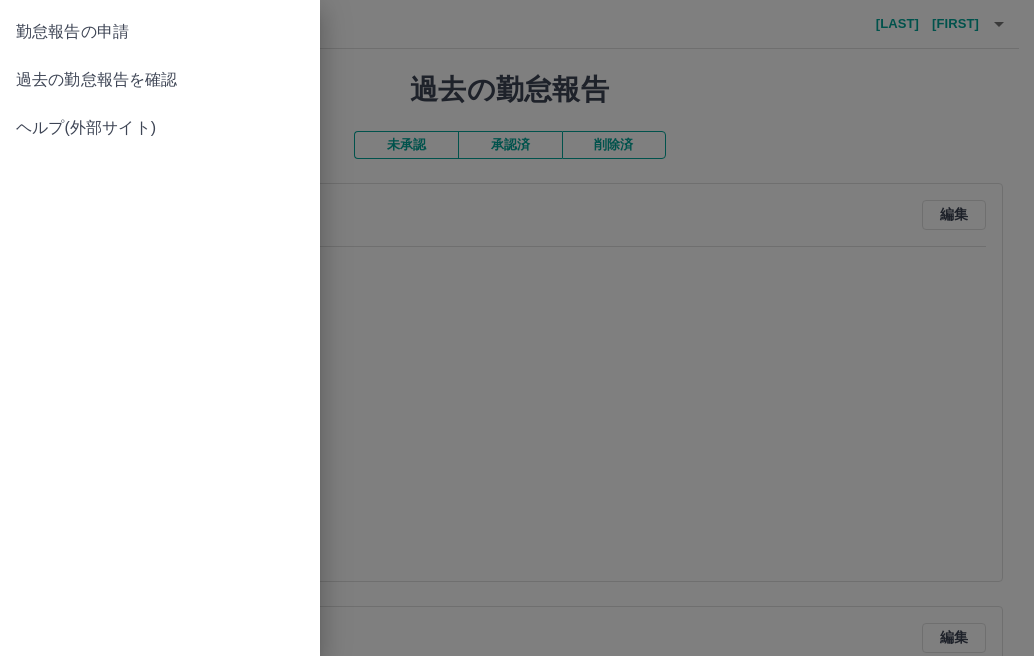 click on "勤怠報告の申請" at bounding box center (160, 32) 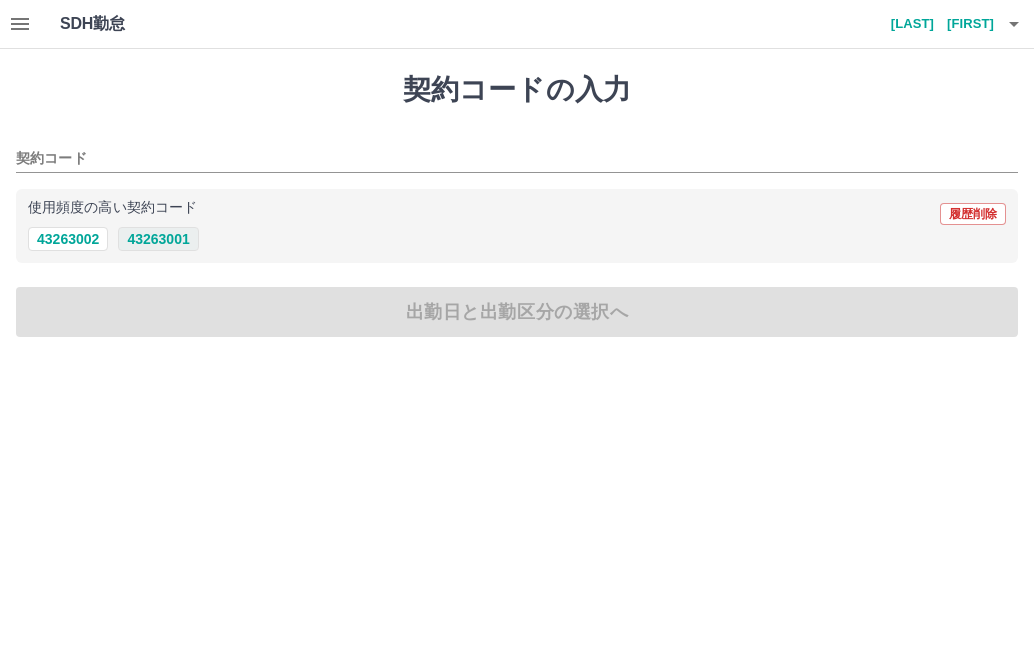 click on "43263001" at bounding box center [158, 239] 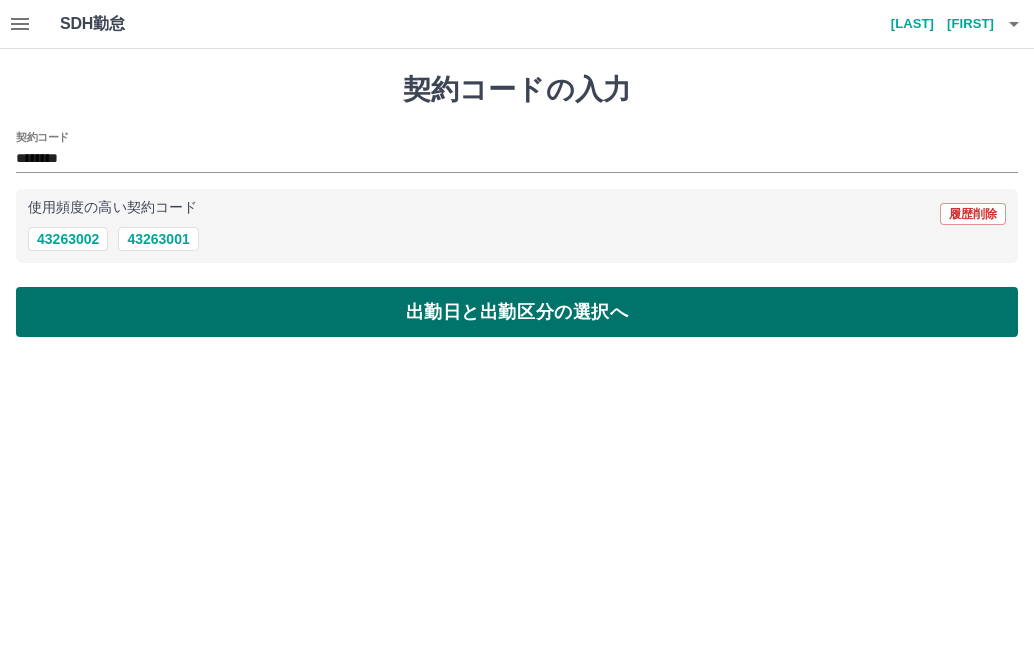 click on "出勤日と出勤区分の選択へ" at bounding box center [517, 312] 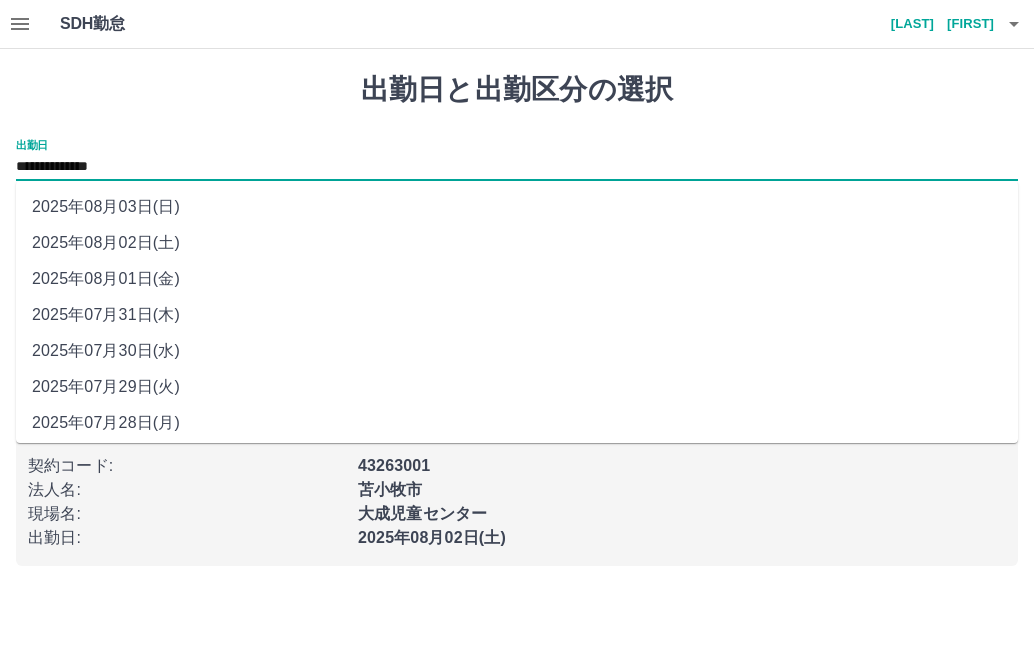 click on "**********" at bounding box center (517, 167) 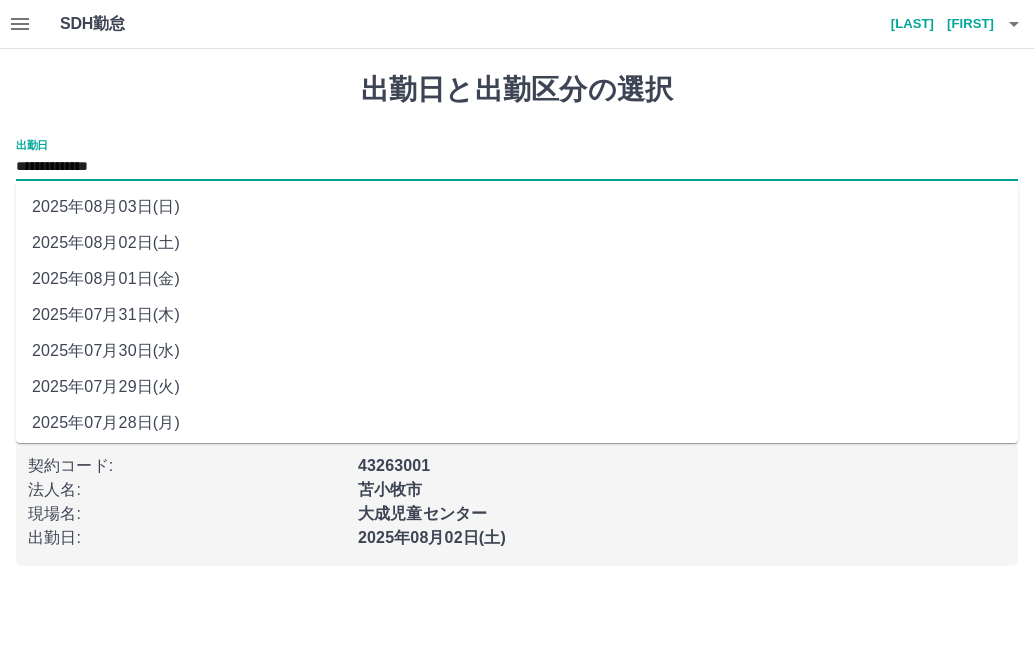 drag, startPoint x: 170, startPoint y: 162, endPoint x: 141, endPoint y: 280, distance: 121.511314 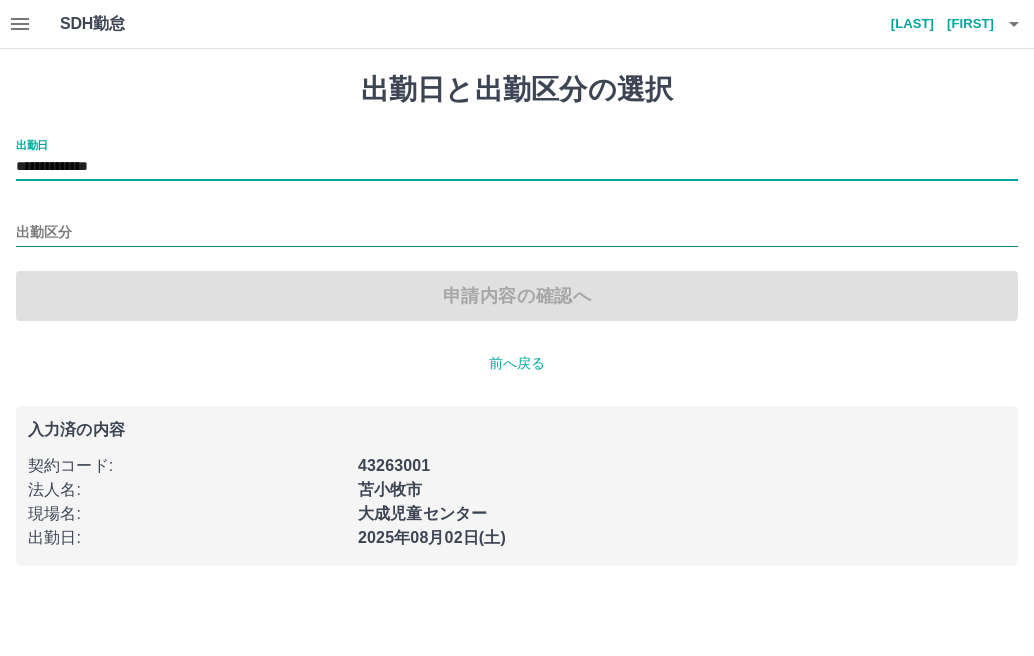 click on "出勤区分" at bounding box center [517, 233] 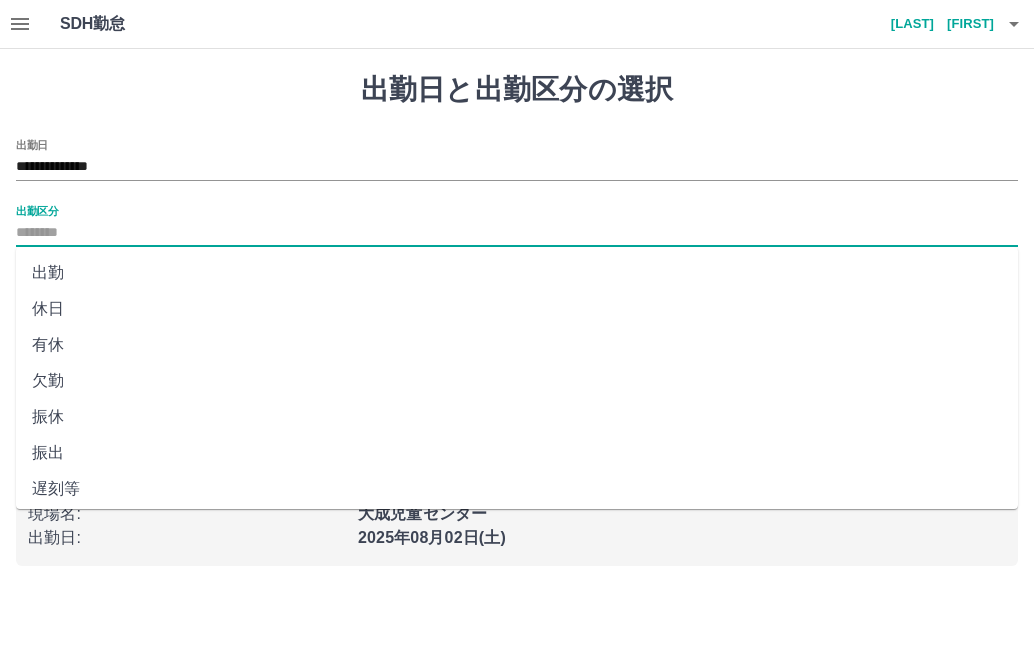 click on "出勤" at bounding box center [517, 273] 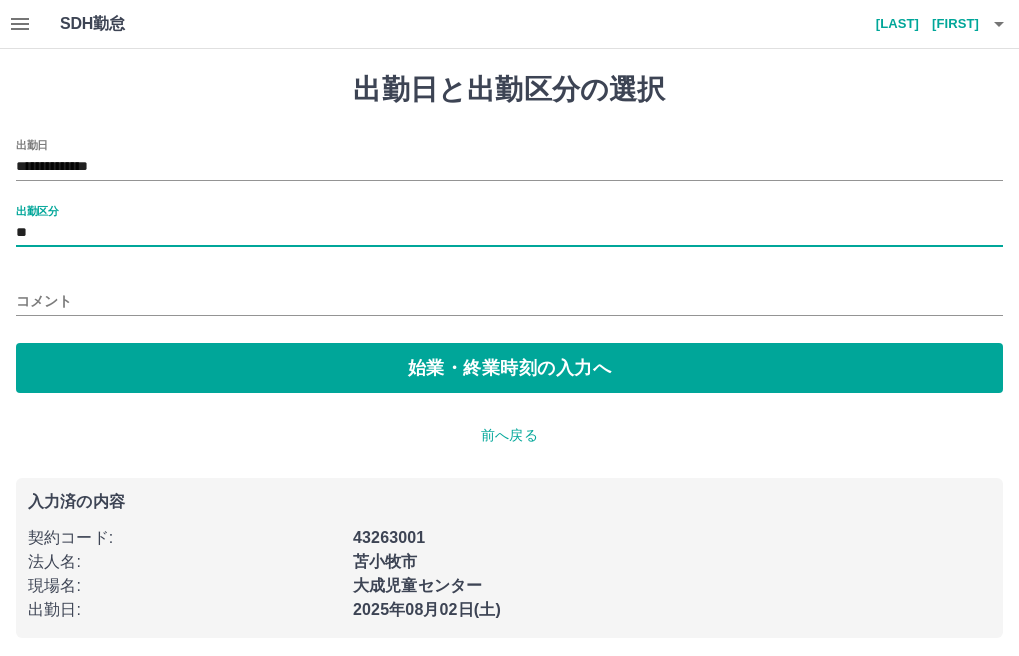 click on "**" at bounding box center [509, 233] 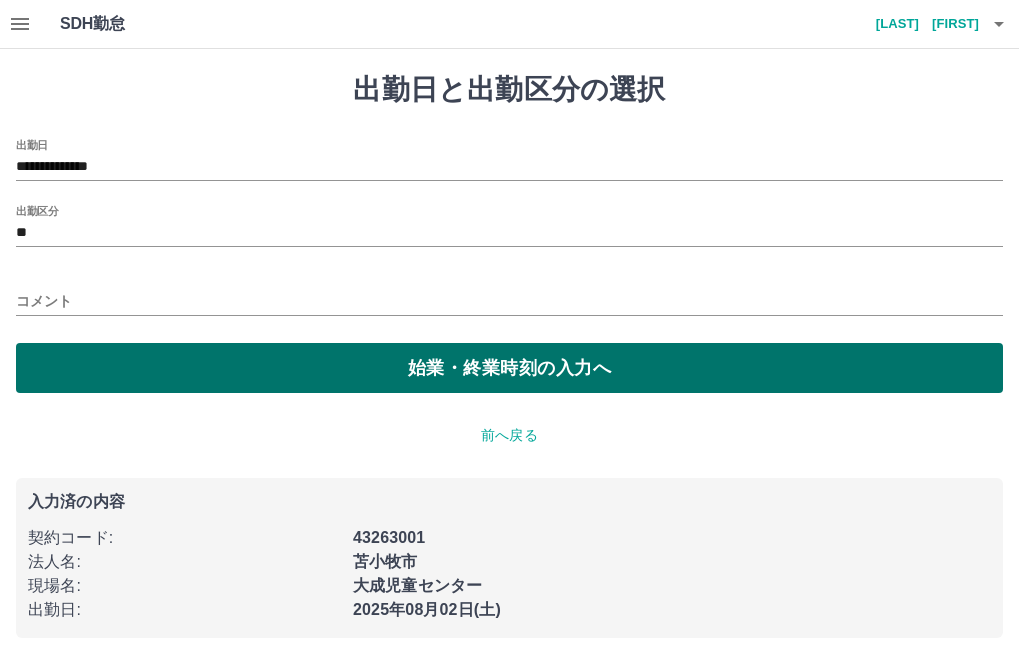 click on "始業・終業時刻の入力へ" at bounding box center (509, 368) 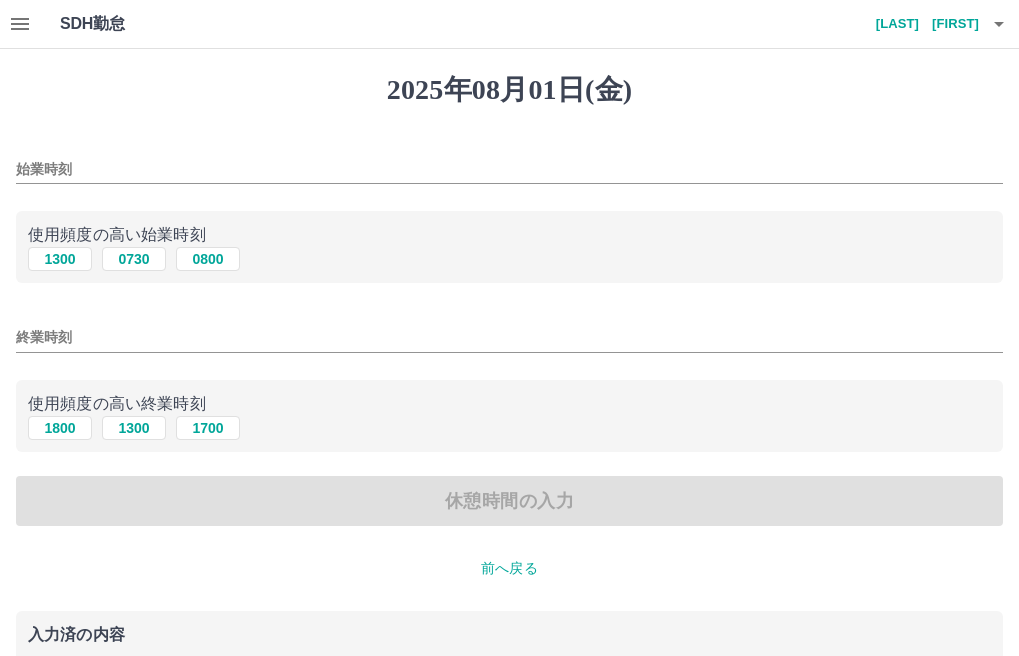 click on "始業時刻" at bounding box center [509, 169] 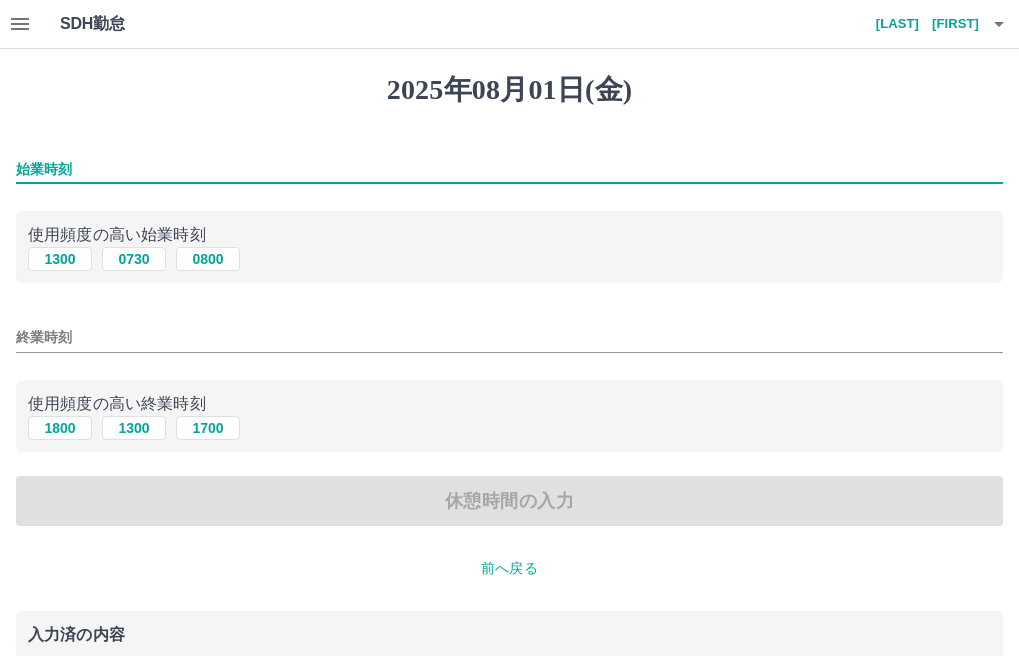 type on "*" 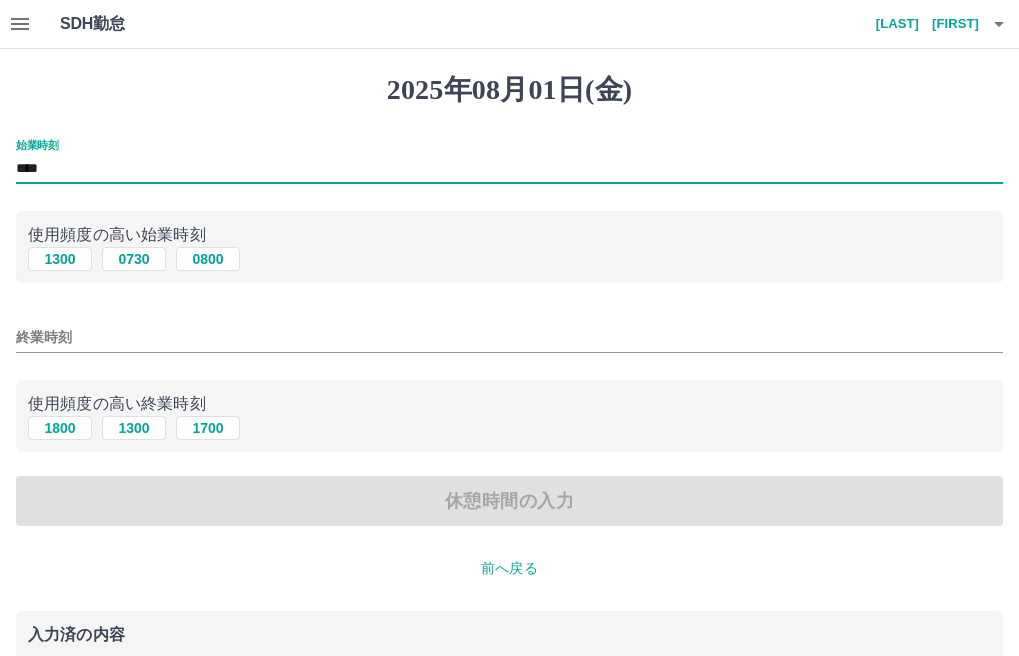 type on "****" 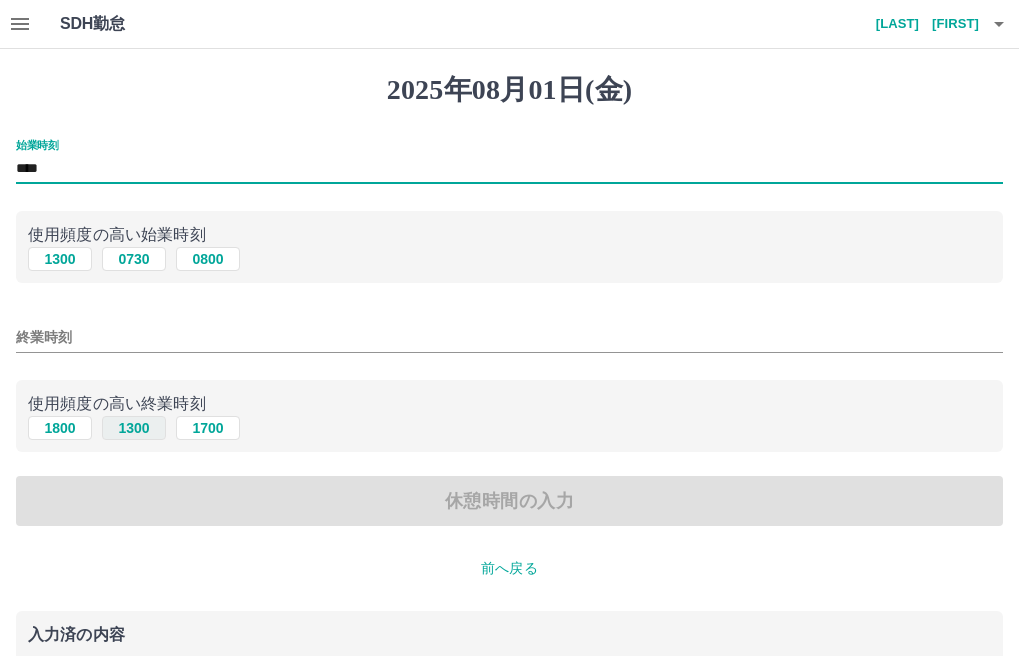 click on "1300" at bounding box center (134, 428) 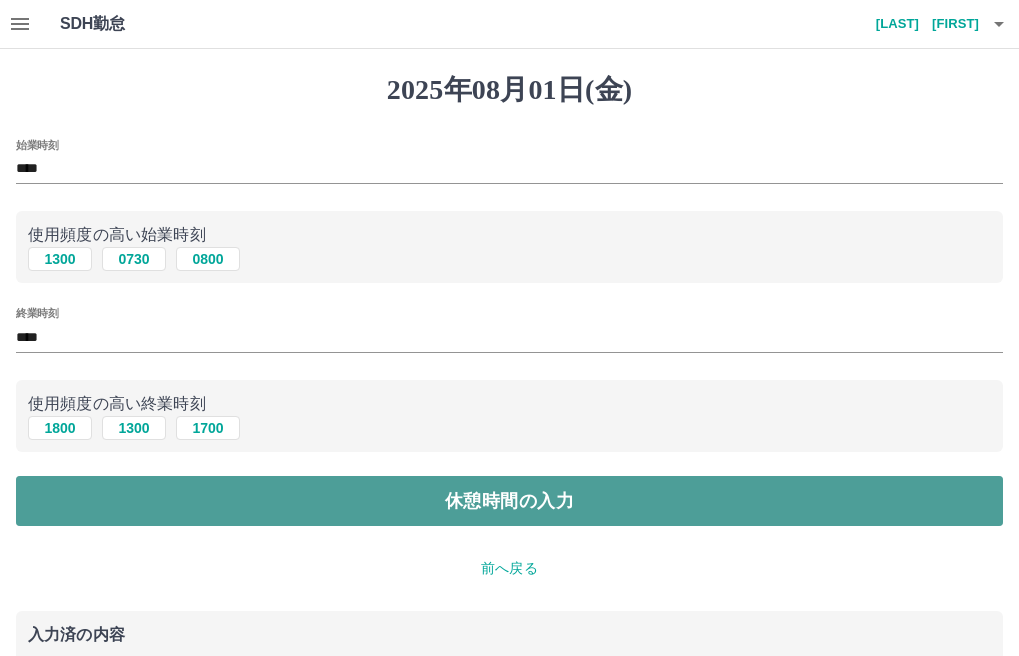 click on "休憩時間の入力" at bounding box center (509, 501) 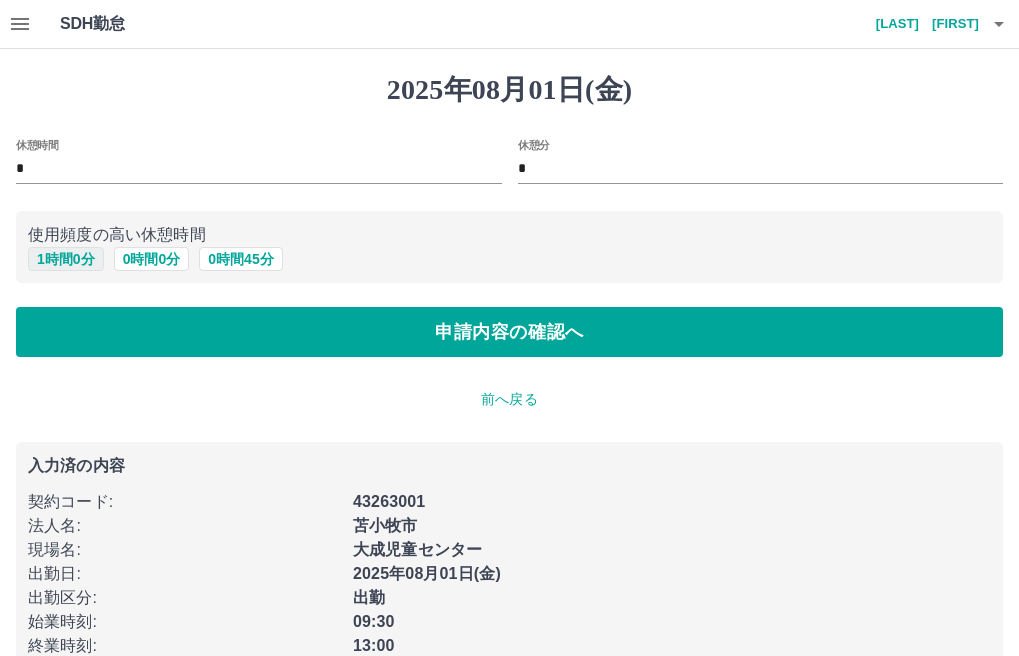 click on "1 時間 0 分" at bounding box center [66, 259] 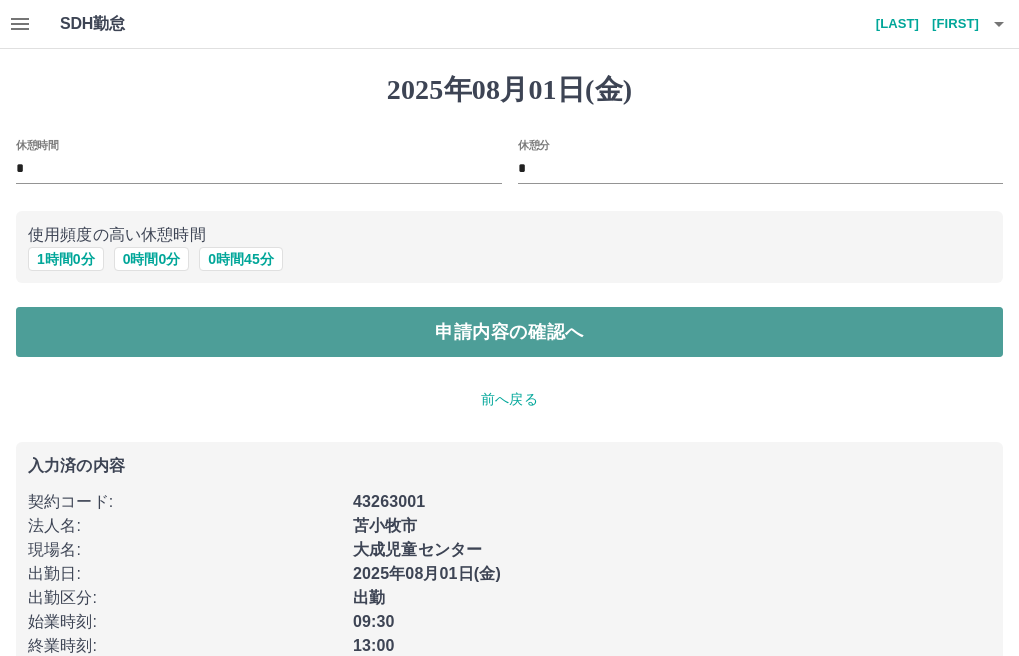 click on "申請内容の確認へ" at bounding box center [509, 332] 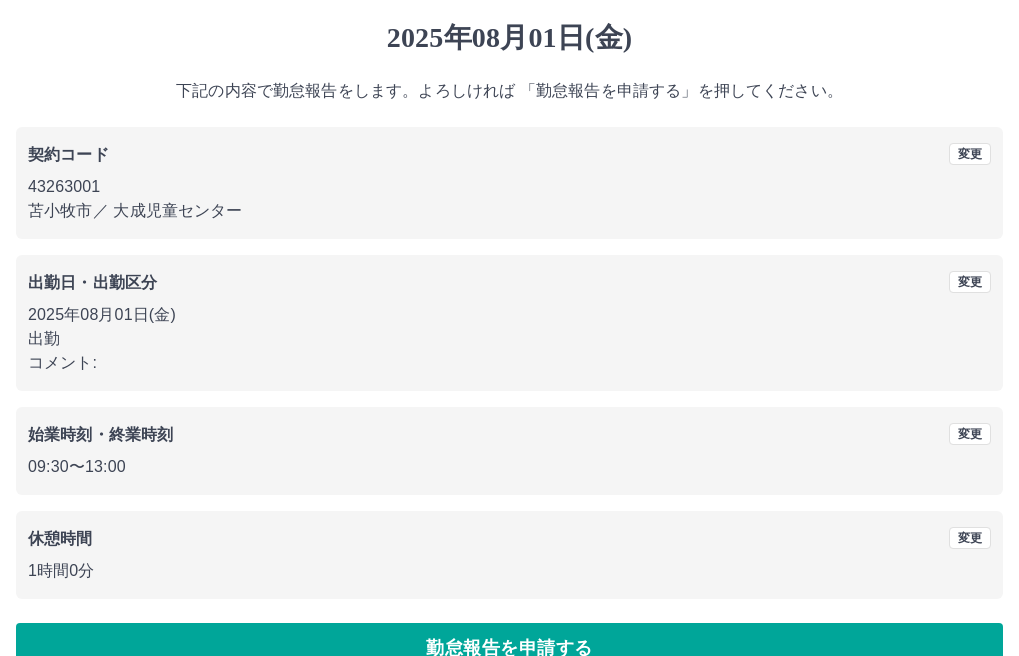 scroll, scrollTop: 93, scrollLeft: 0, axis: vertical 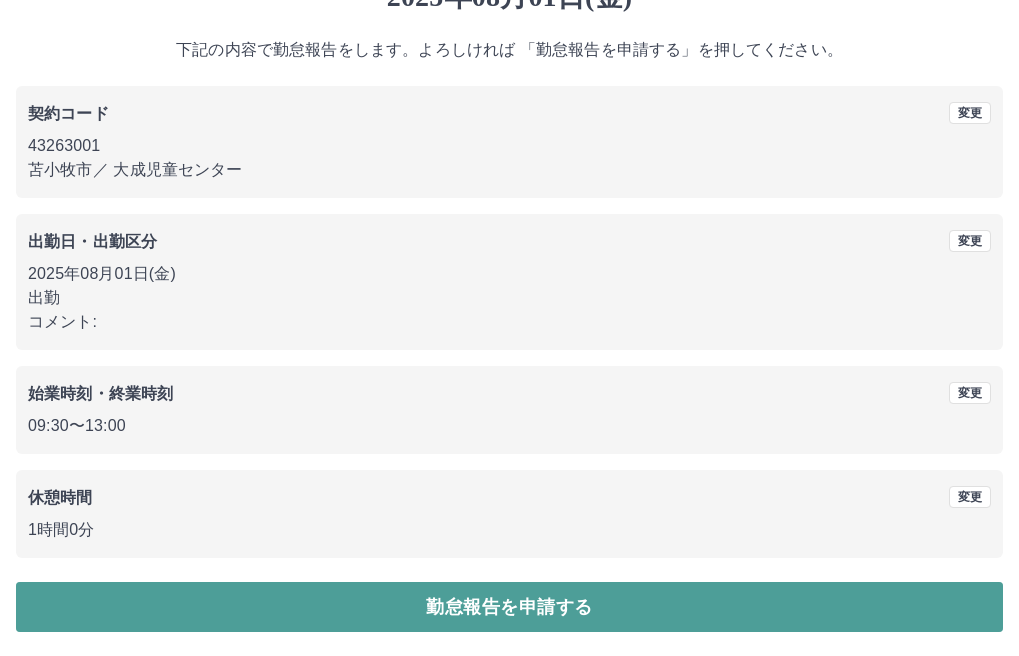 click on "勤怠報告を申請する" at bounding box center (509, 607) 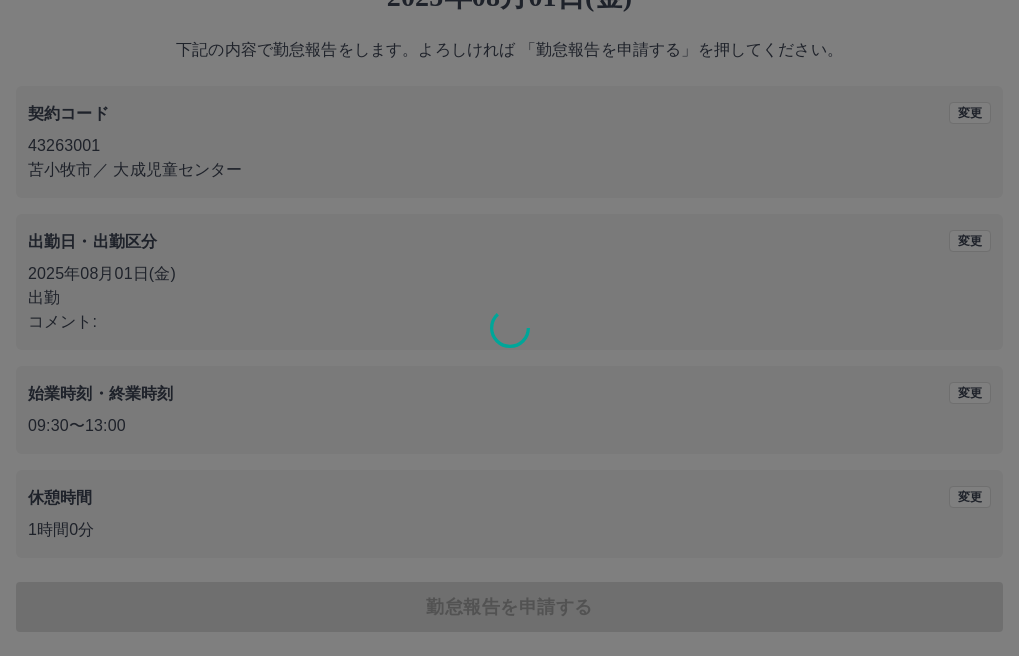 scroll, scrollTop: 0, scrollLeft: 0, axis: both 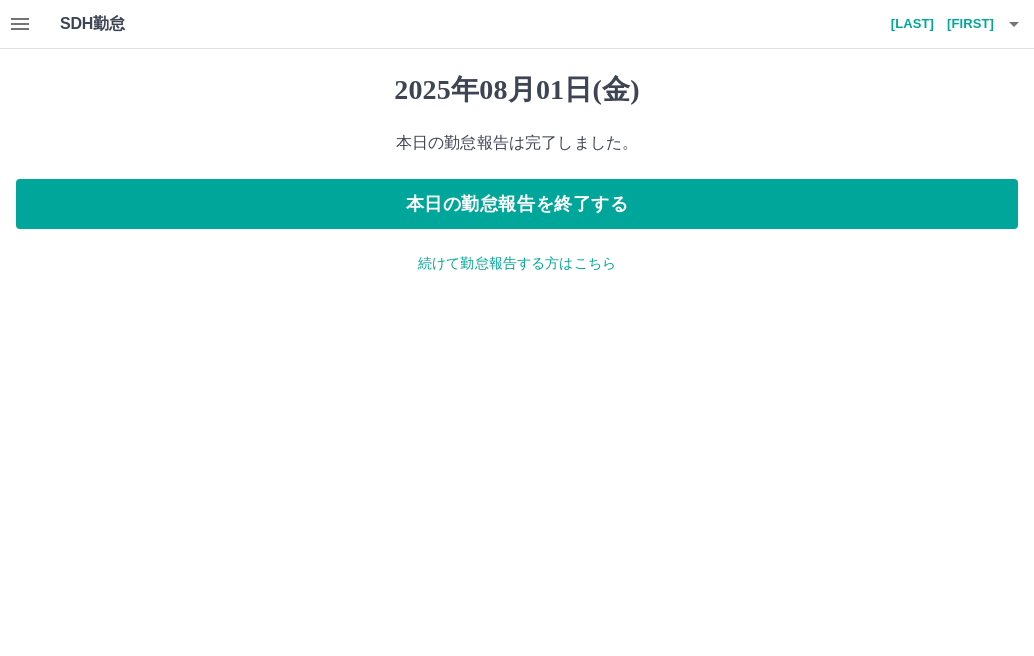 click on "2025年08月01日(金) 本日の勤怠報告は完了しました。 本日の勤怠報告を終了する 続けて勤怠報告する方はこちら" at bounding box center [517, 173] 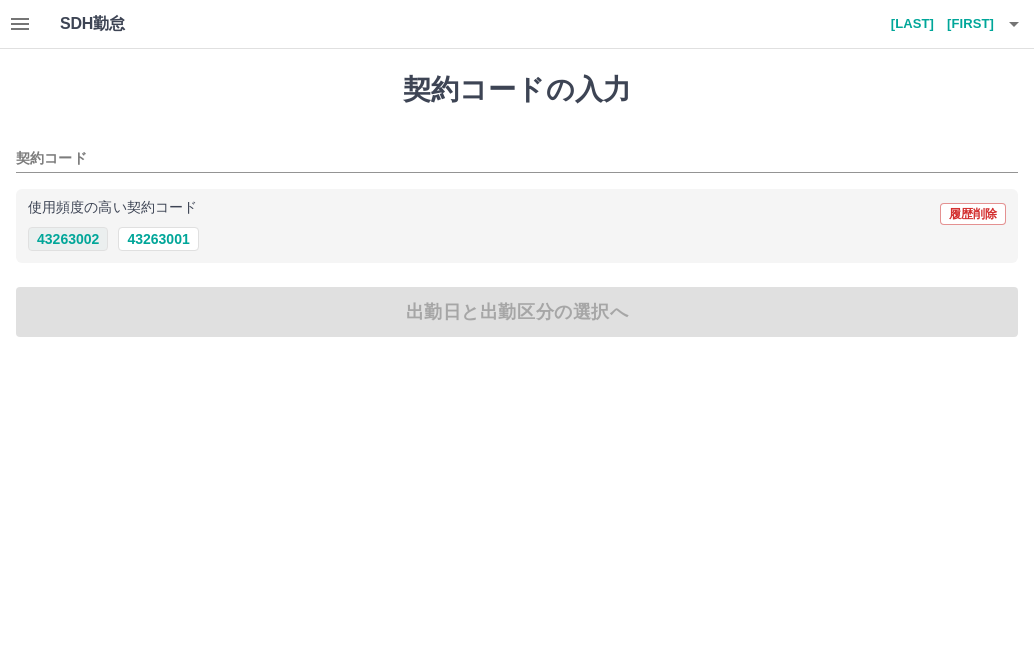 click on "43263002" at bounding box center (68, 239) 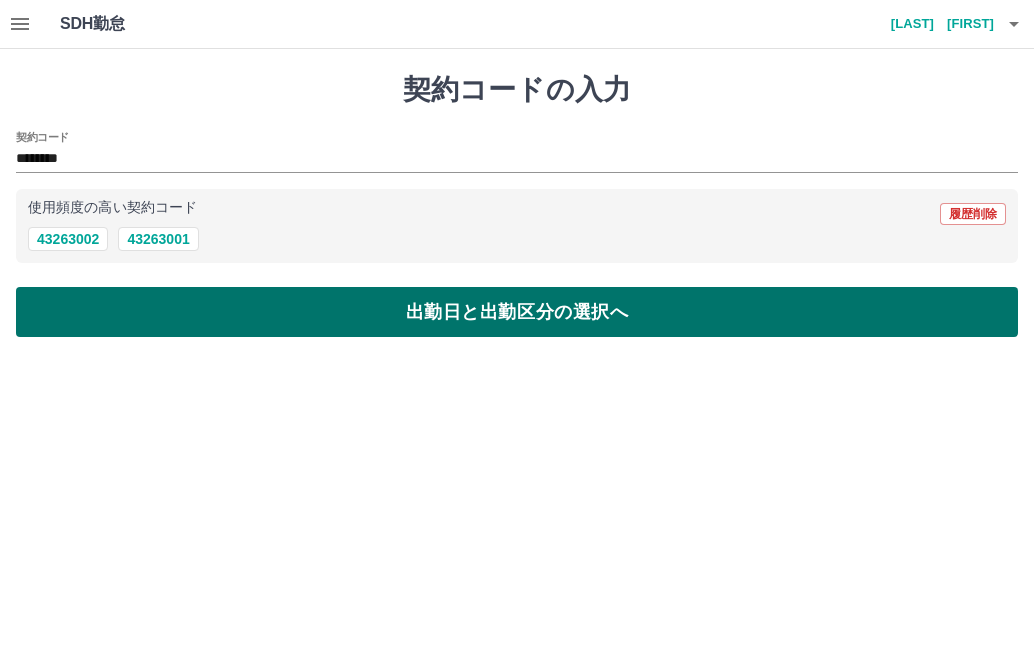 click on "出勤日と出勤区分の選択へ" at bounding box center (517, 312) 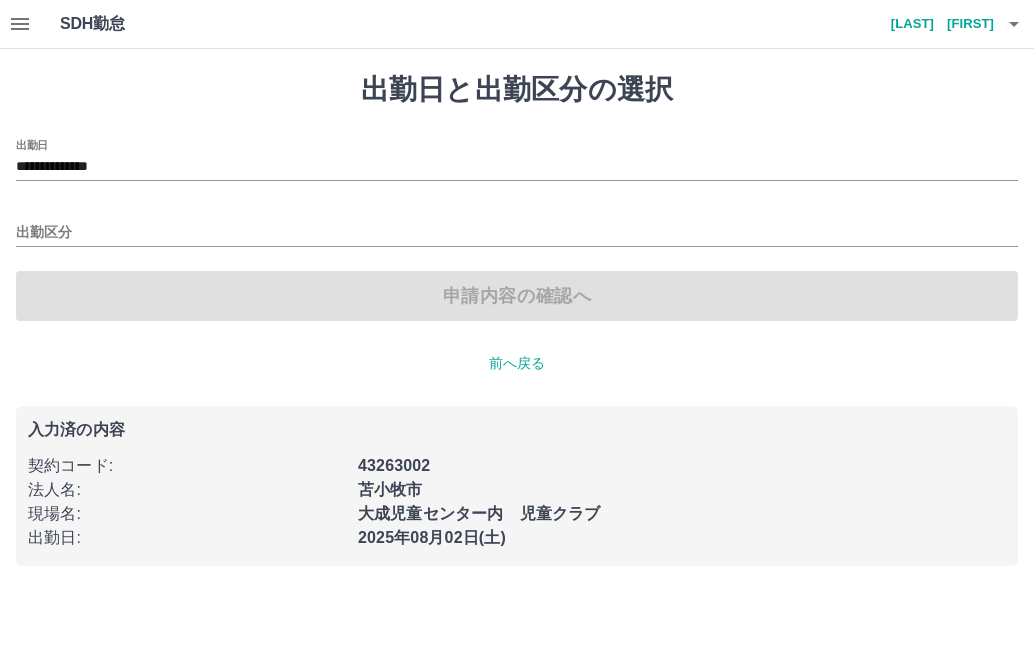 click on "**********" at bounding box center (517, 160) 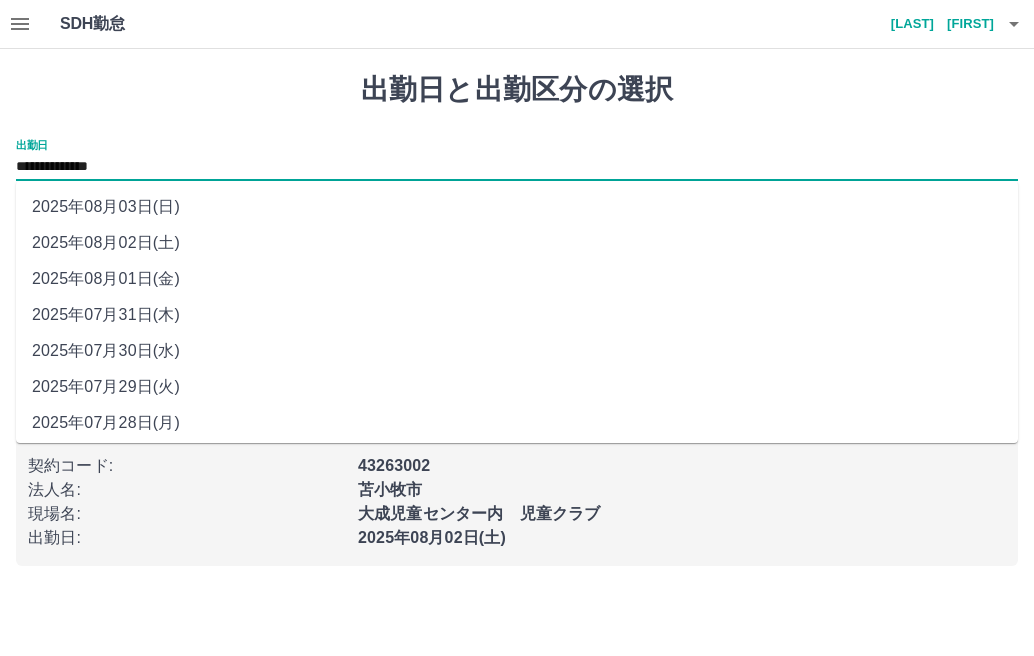 drag, startPoint x: 172, startPoint y: 144, endPoint x: 166, endPoint y: 159, distance: 16.155495 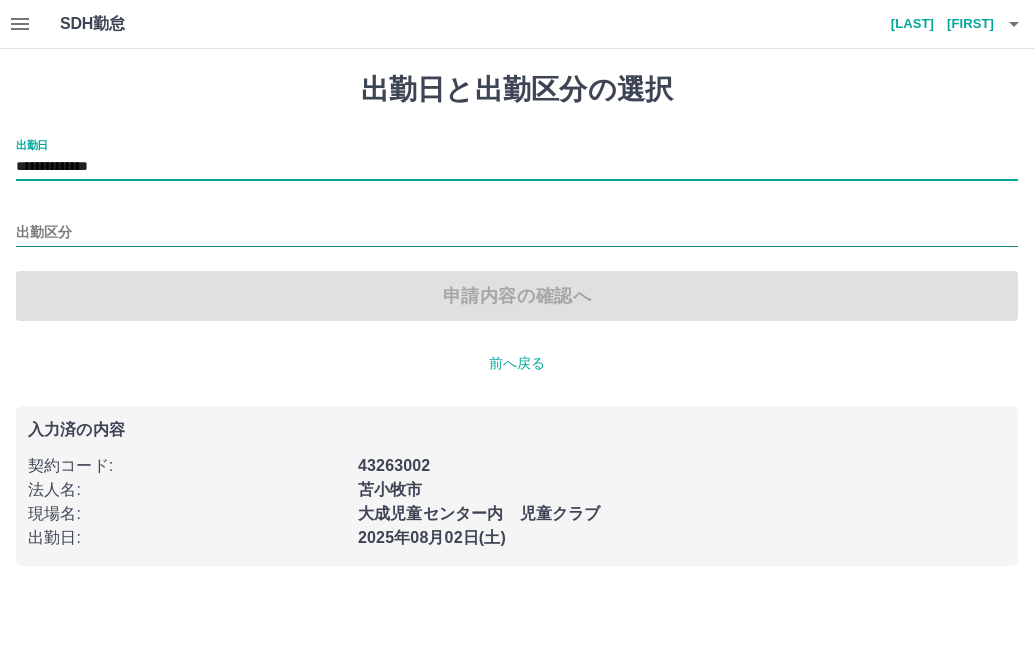 click on "出勤区分" at bounding box center (517, 233) 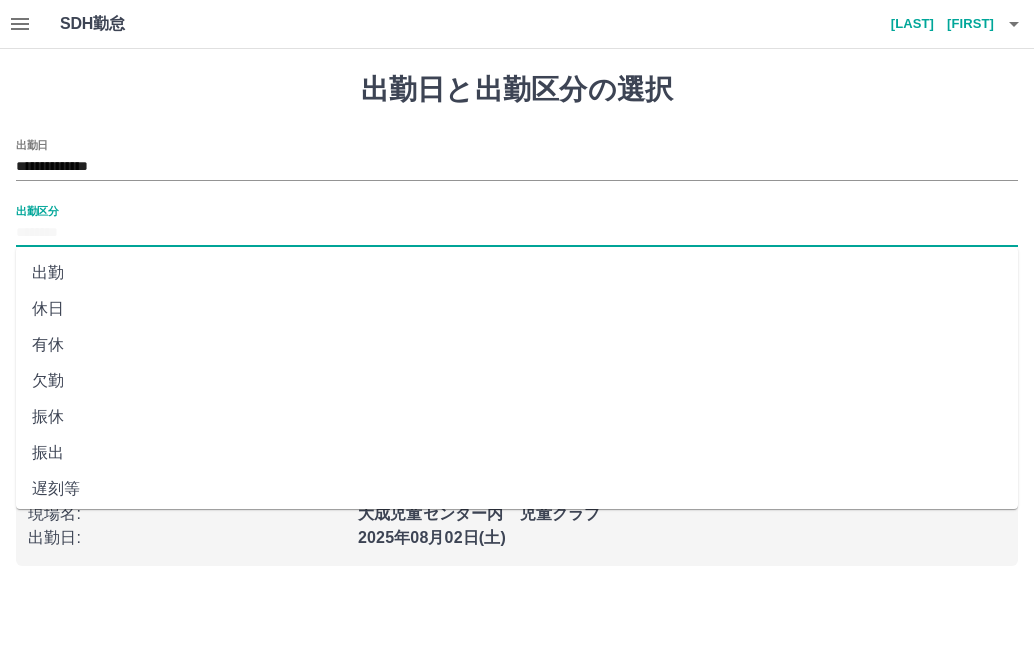 click on "出勤" at bounding box center (517, 273) 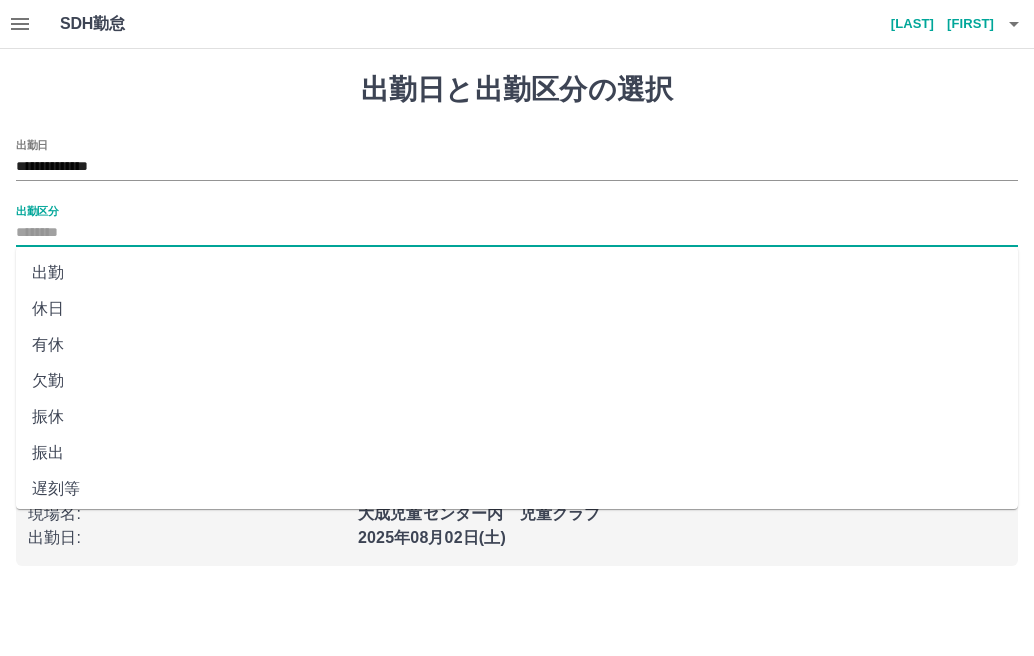 type on "**" 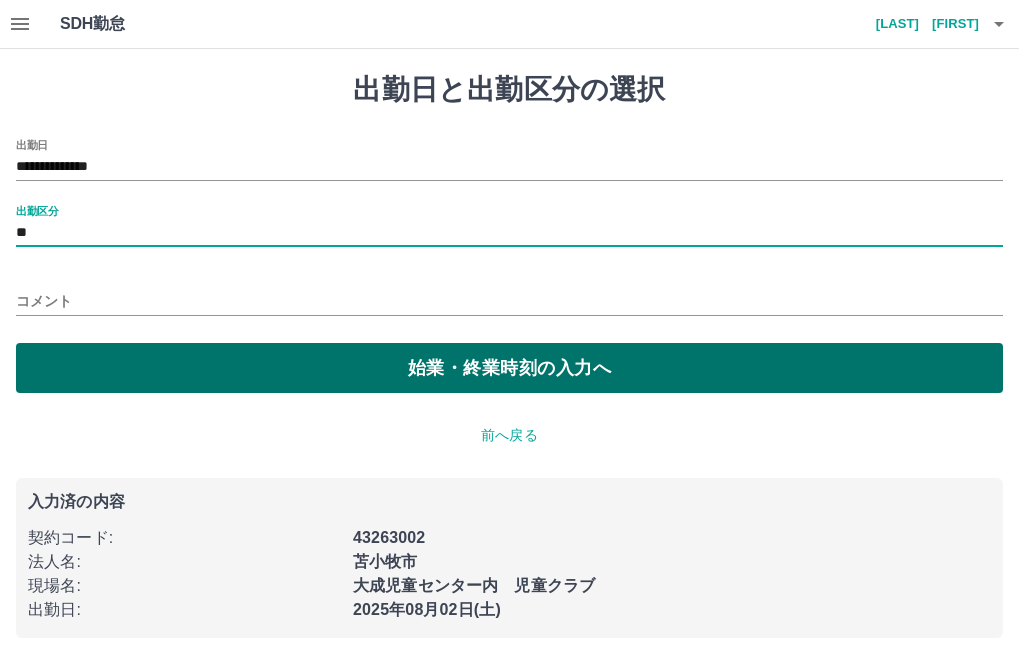 click on "始業・終業時刻の入力へ" at bounding box center [509, 368] 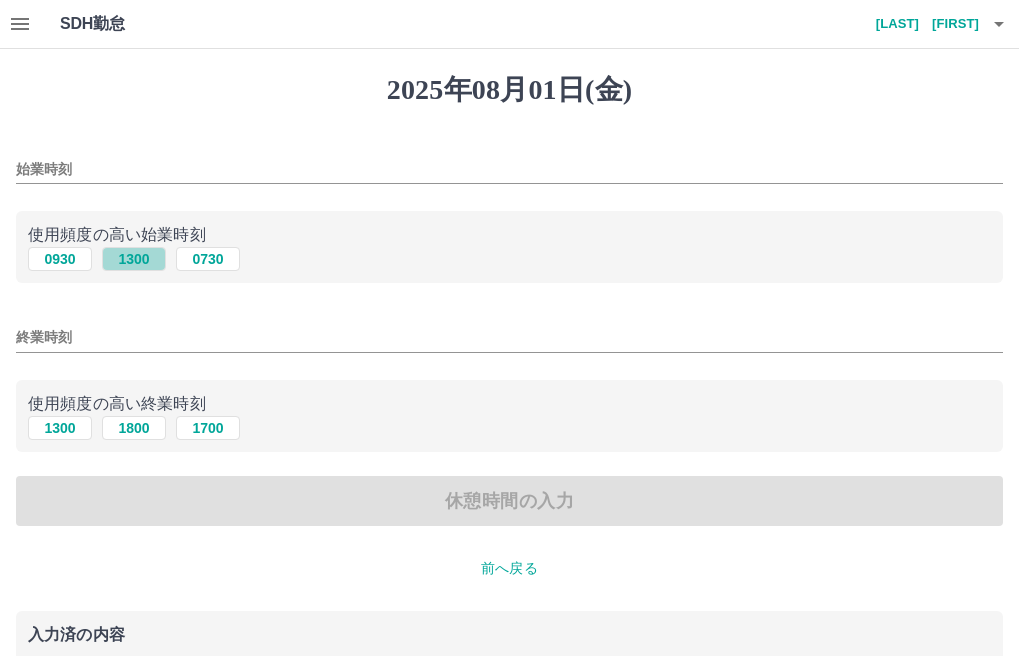click on "1300" at bounding box center [134, 259] 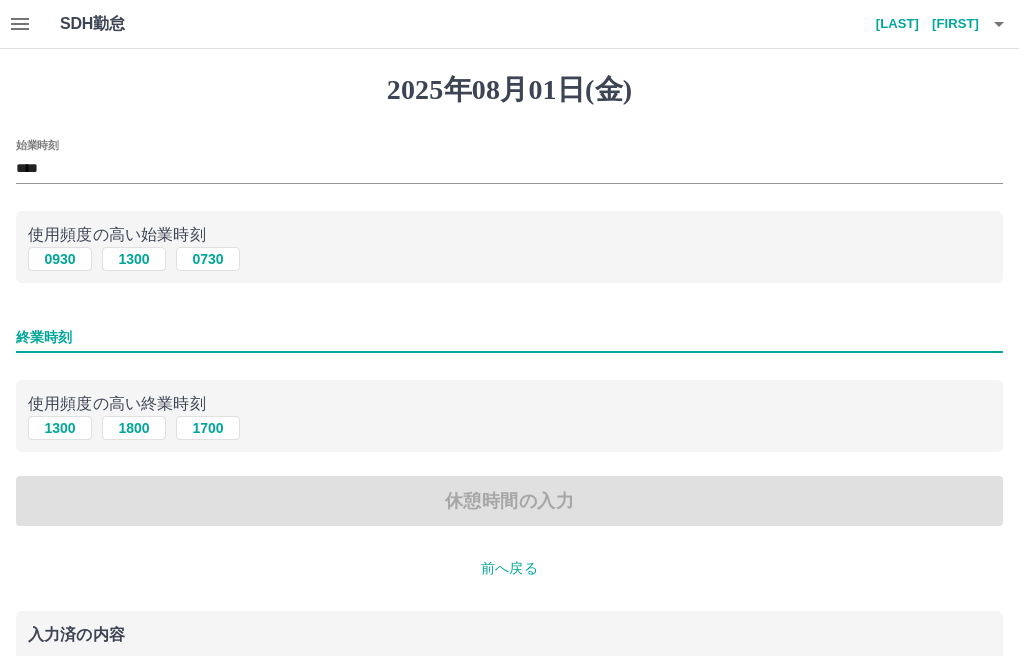 click on "終業時刻" at bounding box center [509, 337] 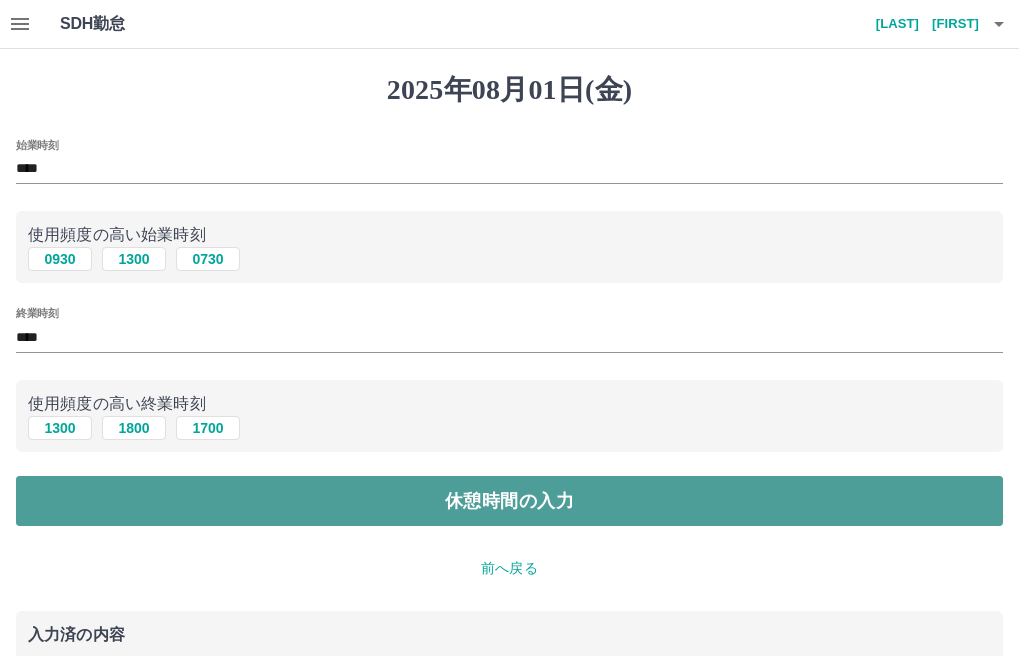 click on "休憩時間の入力" at bounding box center (509, 501) 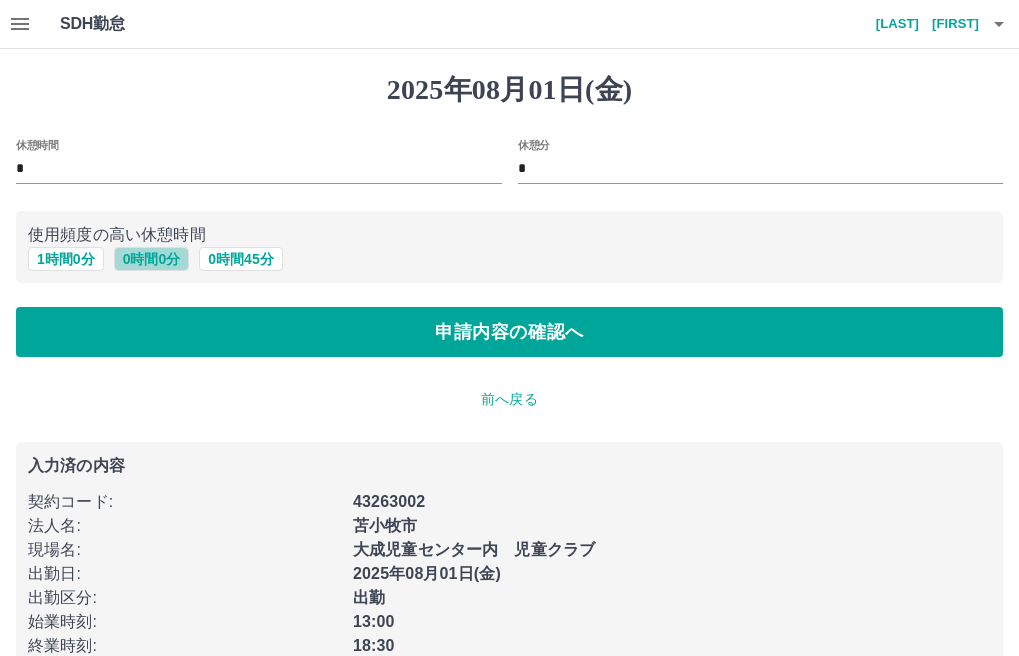 click on "0 時間 0 分" at bounding box center (152, 259) 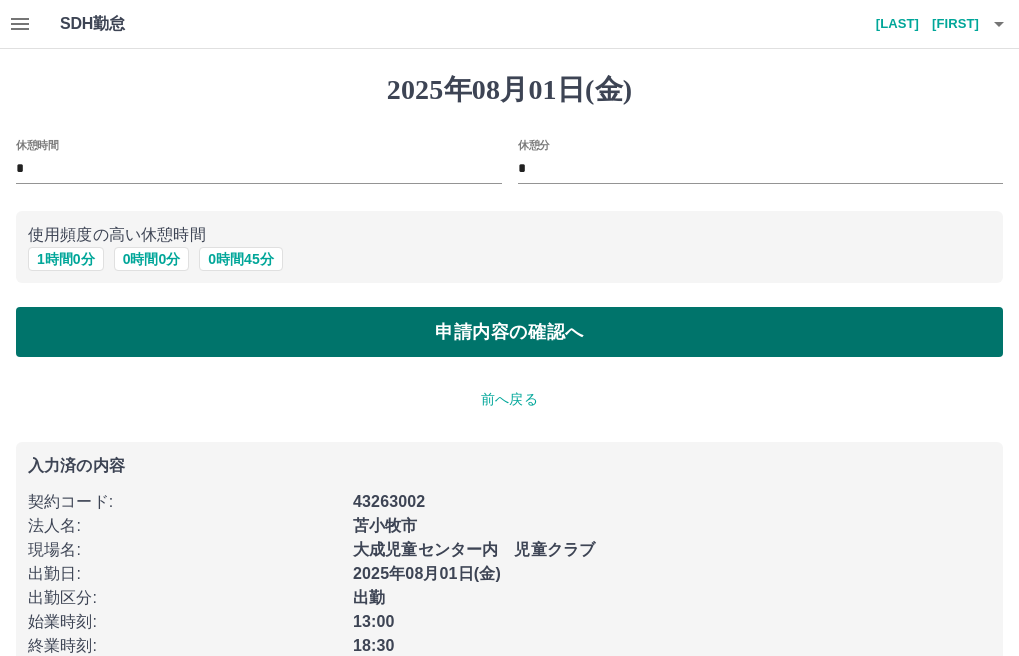 click on "申請内容の確認へ" at bounding box center (509, 332) 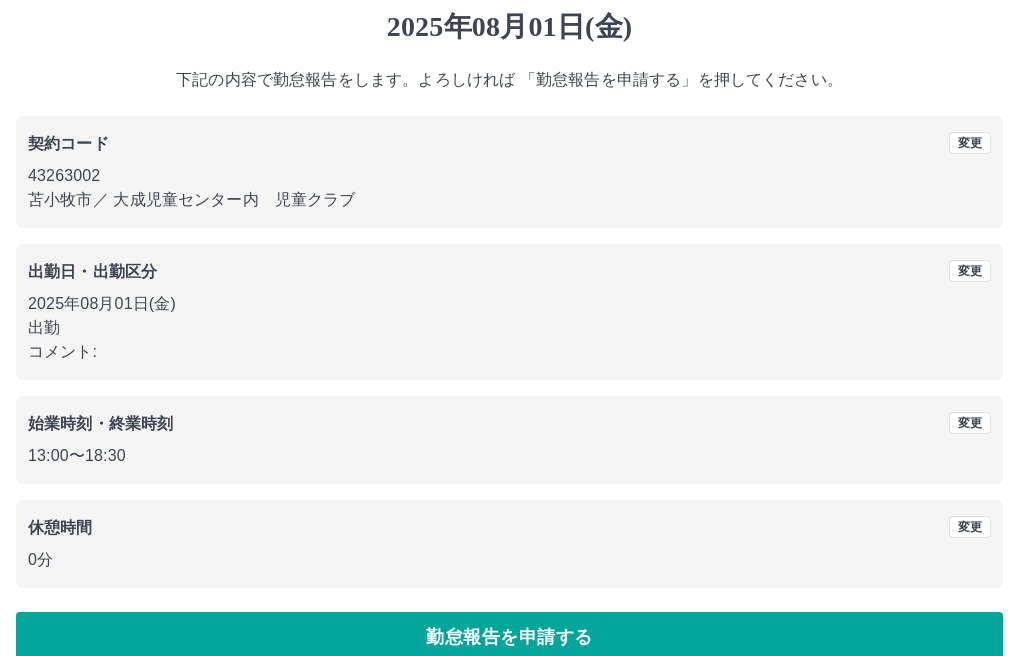 scroll, scrollTop: 93, scrollLeft: 0, axis: vertical 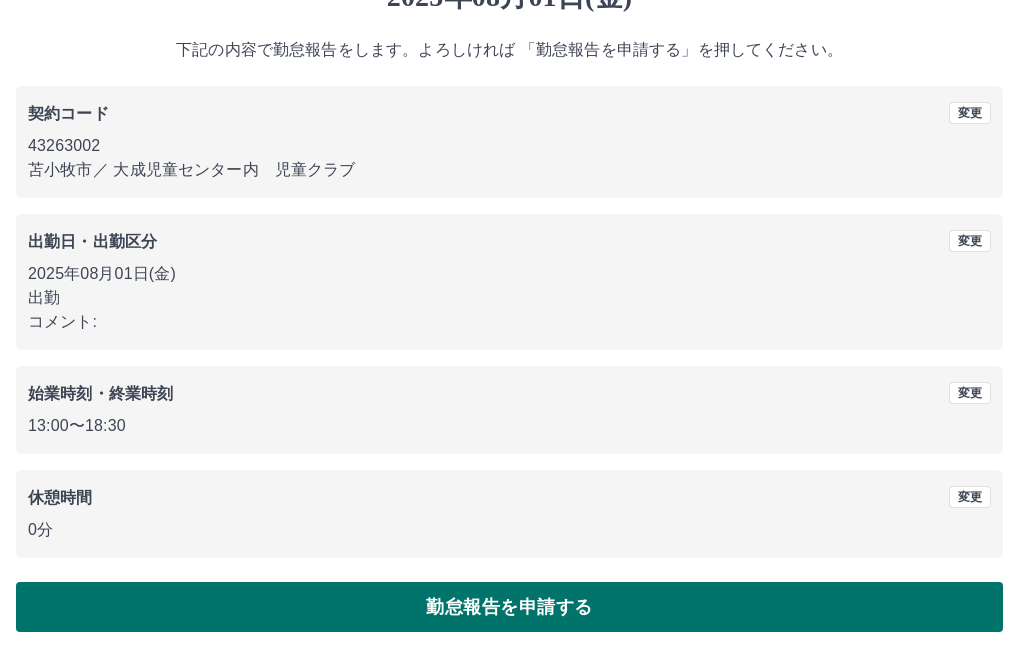 click on "勤怠報告を申請する" at bounding box center (509, 607) 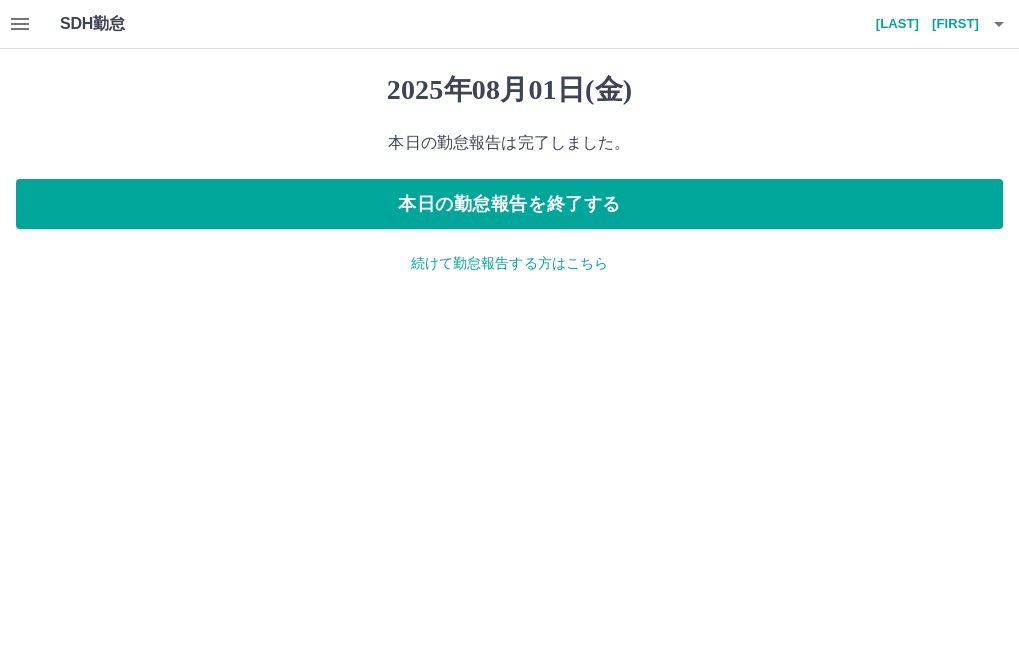 scroll, scrollTop: 0, scrollLeft: 0, axis: both 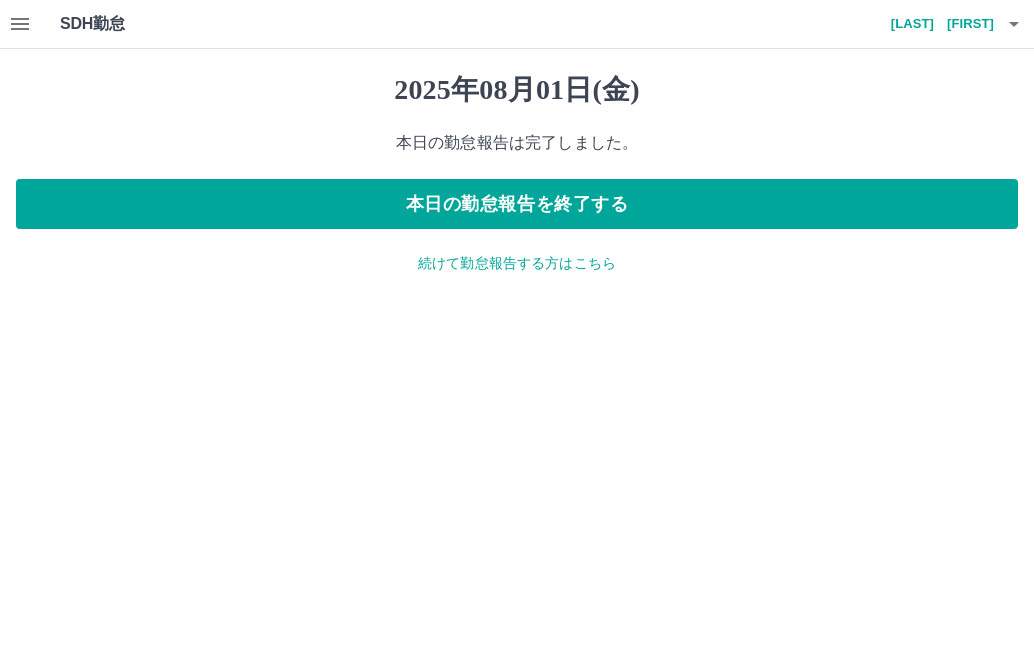 click at bounding box center [20, 24] 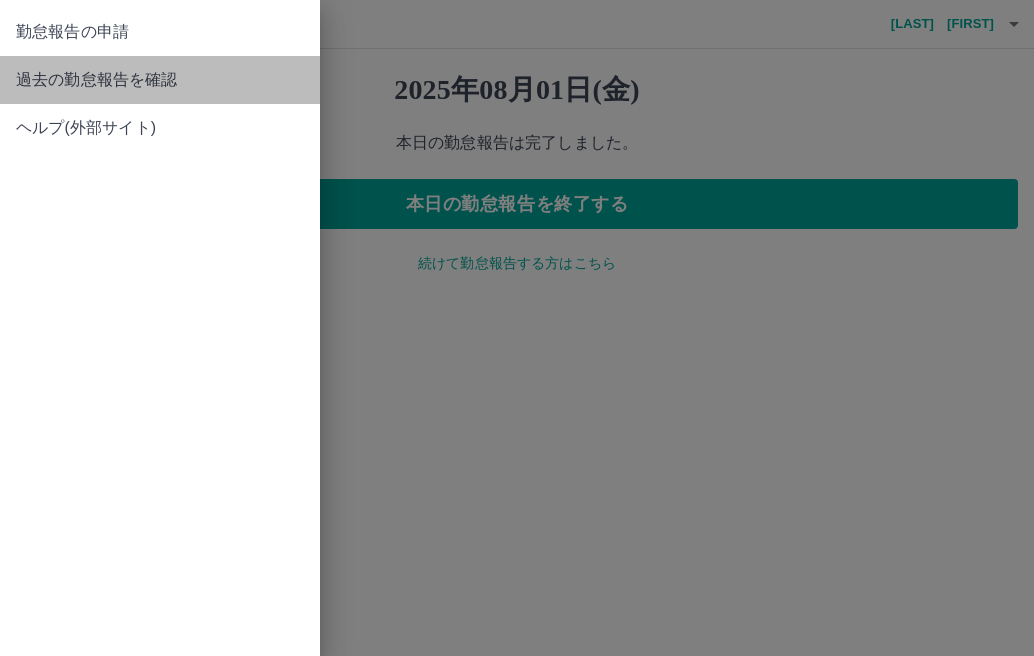 click on "過去の勤怠報告を確認" at bounding box center [160, 80] 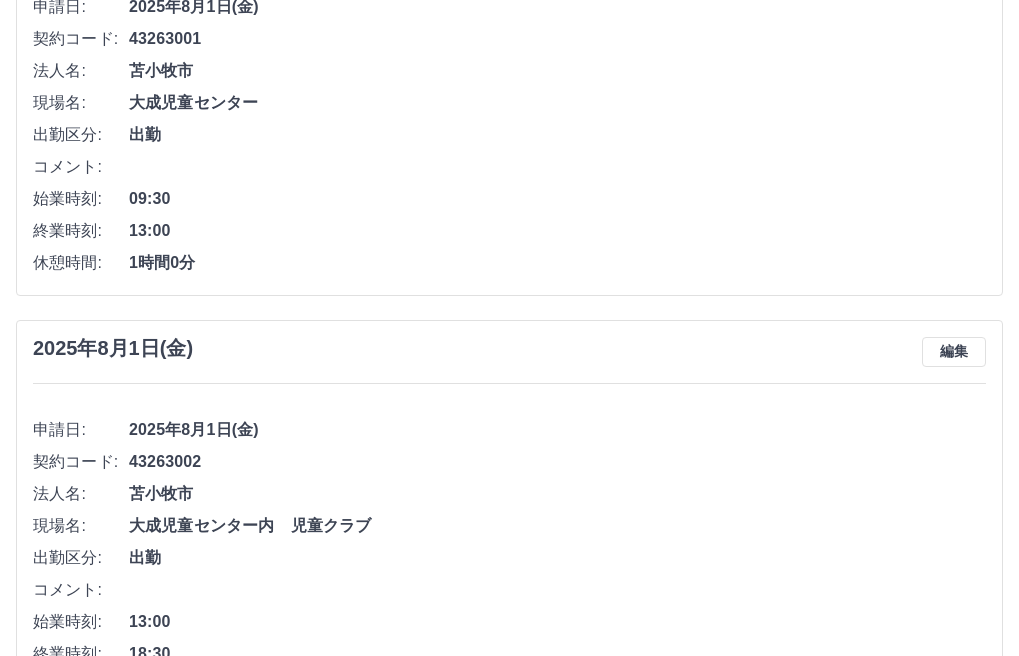 scroll, scrollTop: 0, scrollLeft: 0, axis: both 